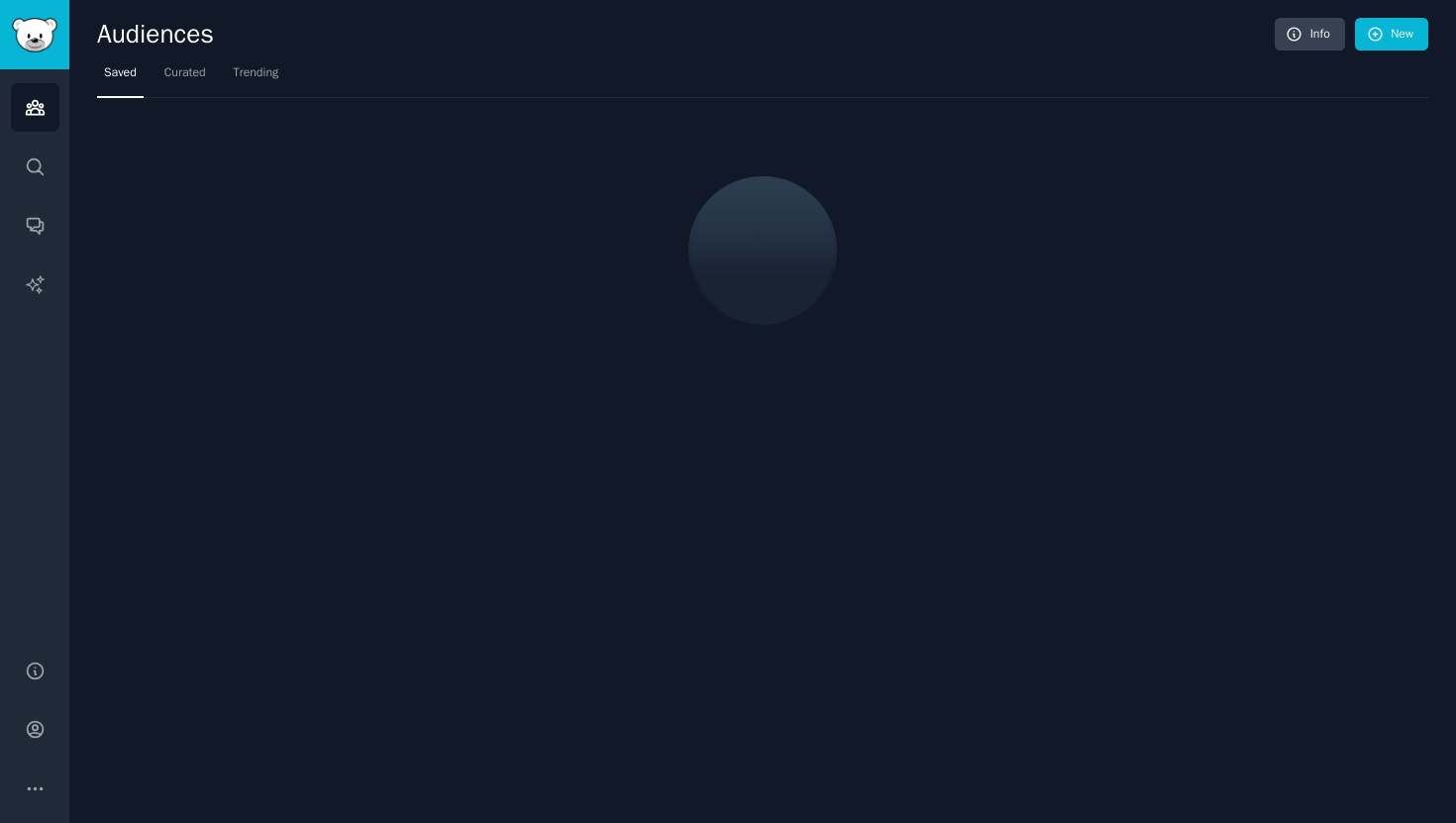 scroll, scrollTop: 0, scrollLeft: 0, axis: both 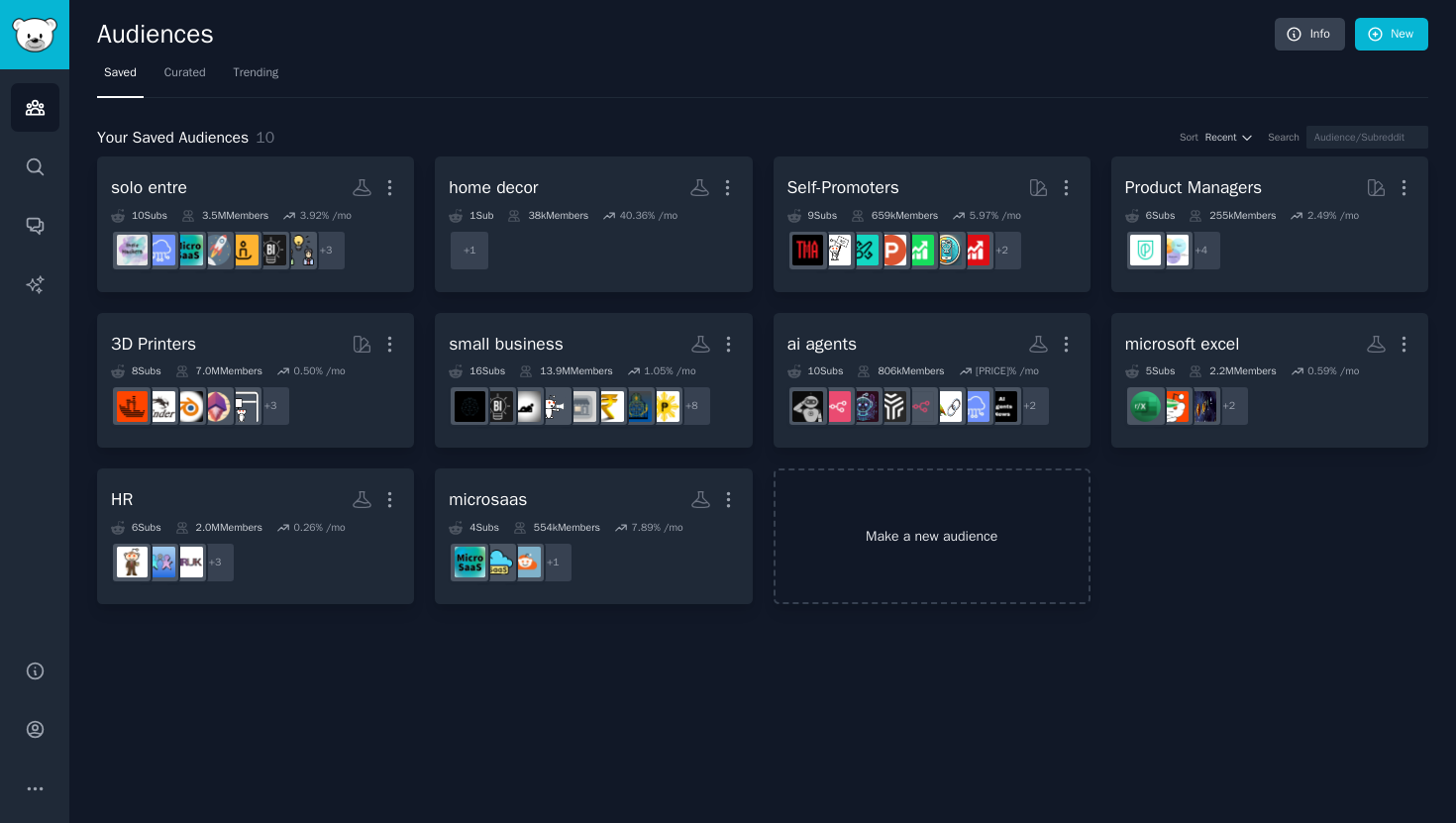 click on "Make a new audience" at bounding box center [932, 536] 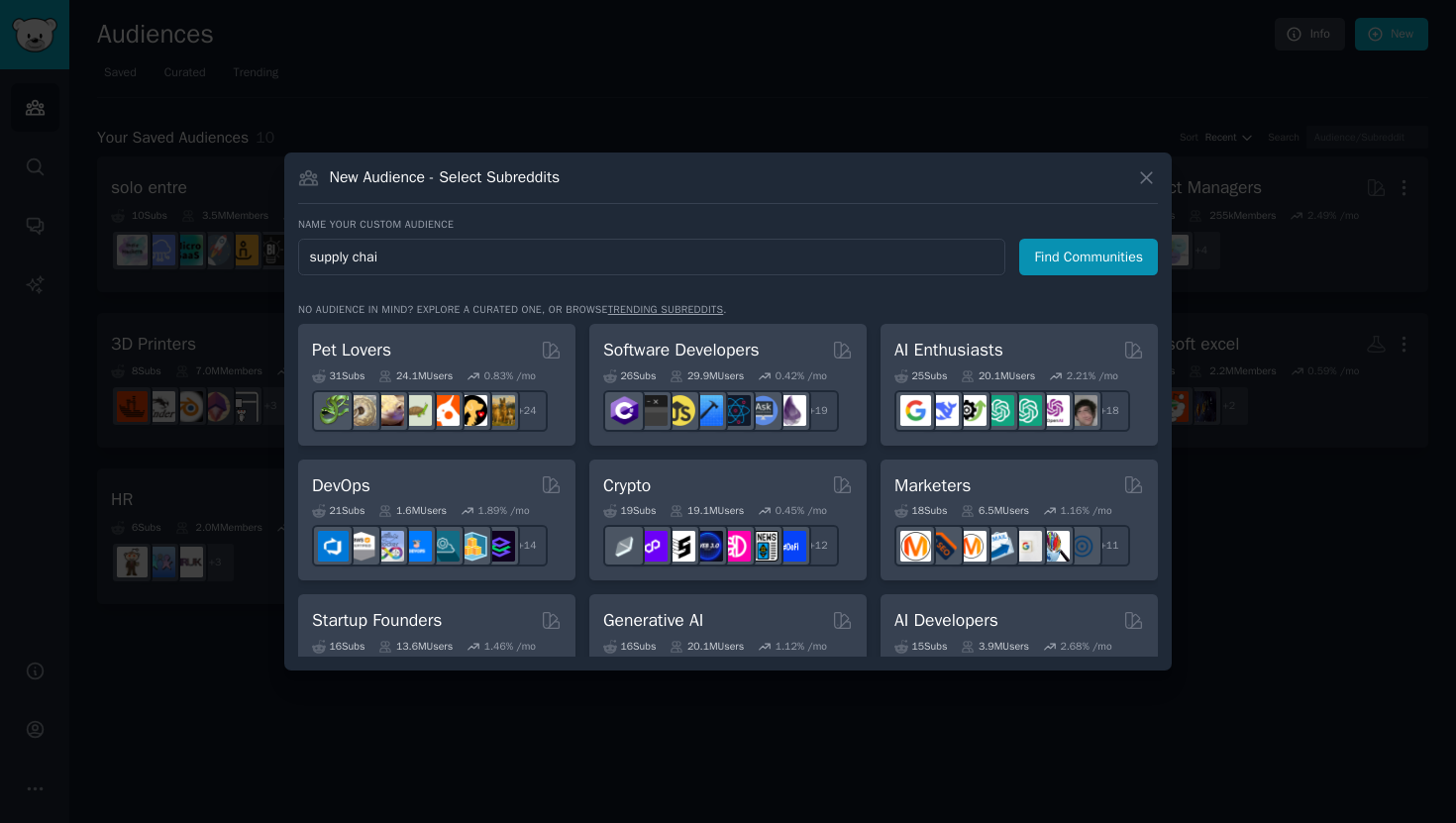 type on "supply chain" 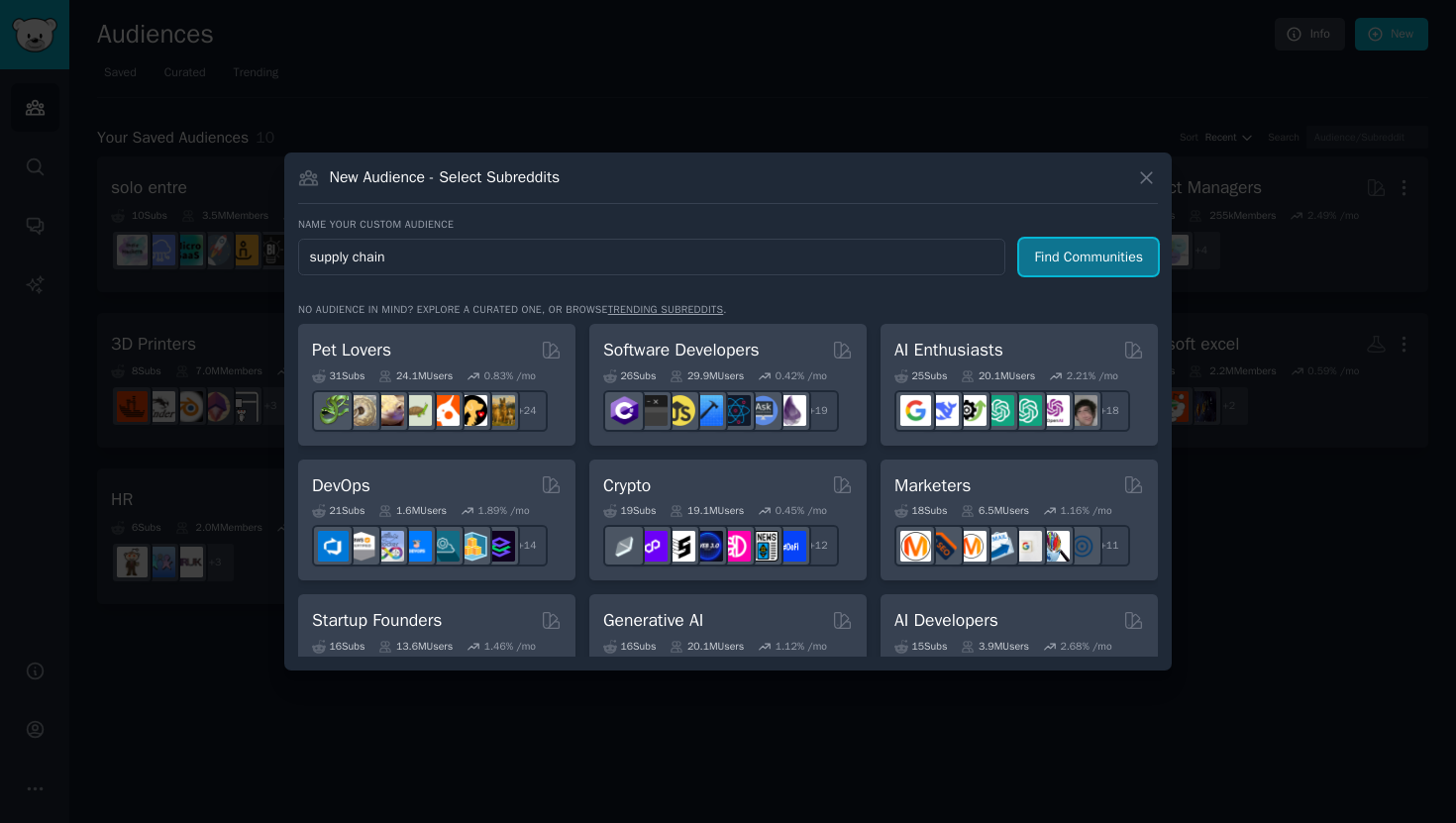 click on "Find Communities" at bounding box center (1089, 257) 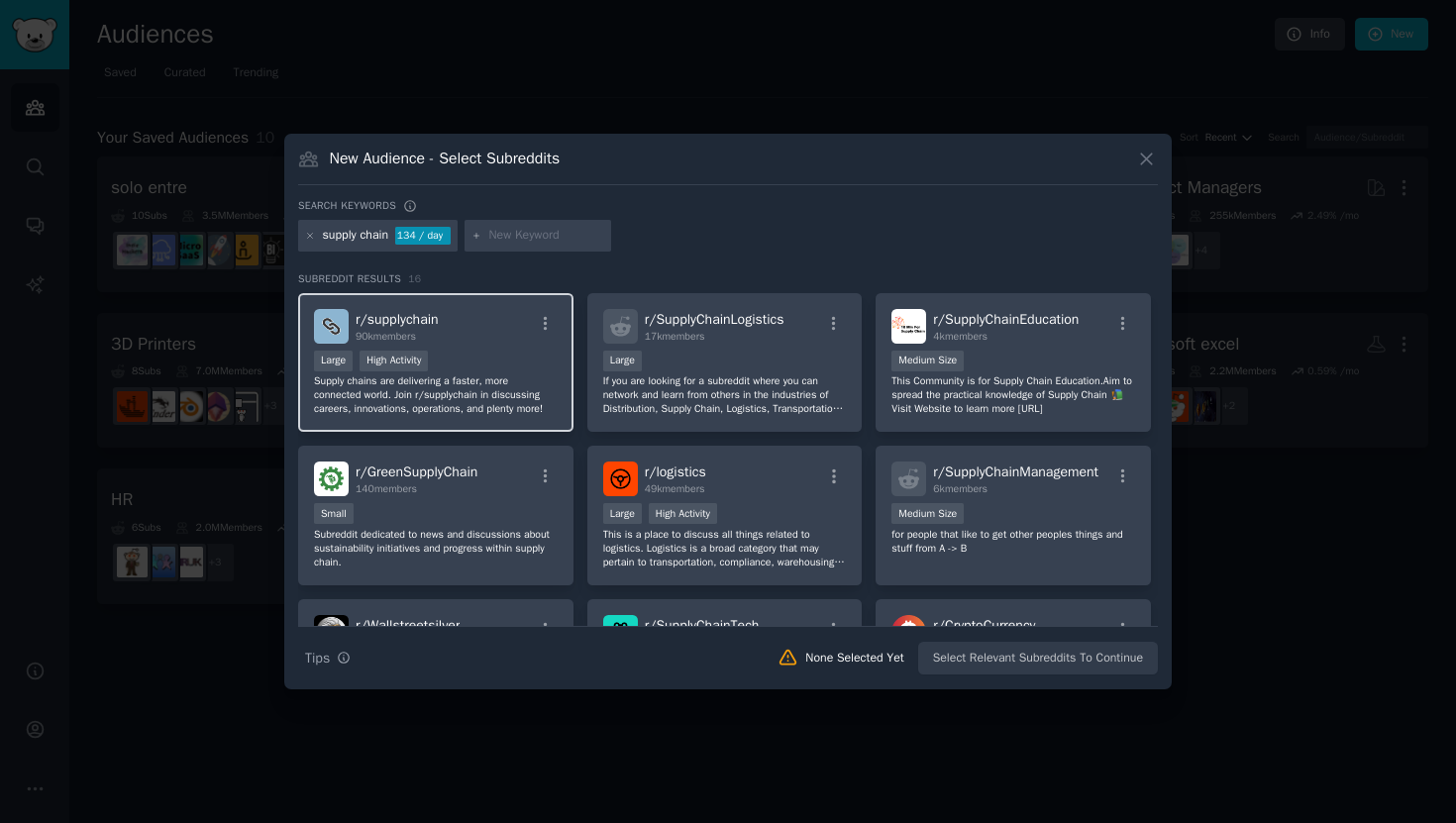 click on "r/ supplychain" at bounding box center [397, 319] 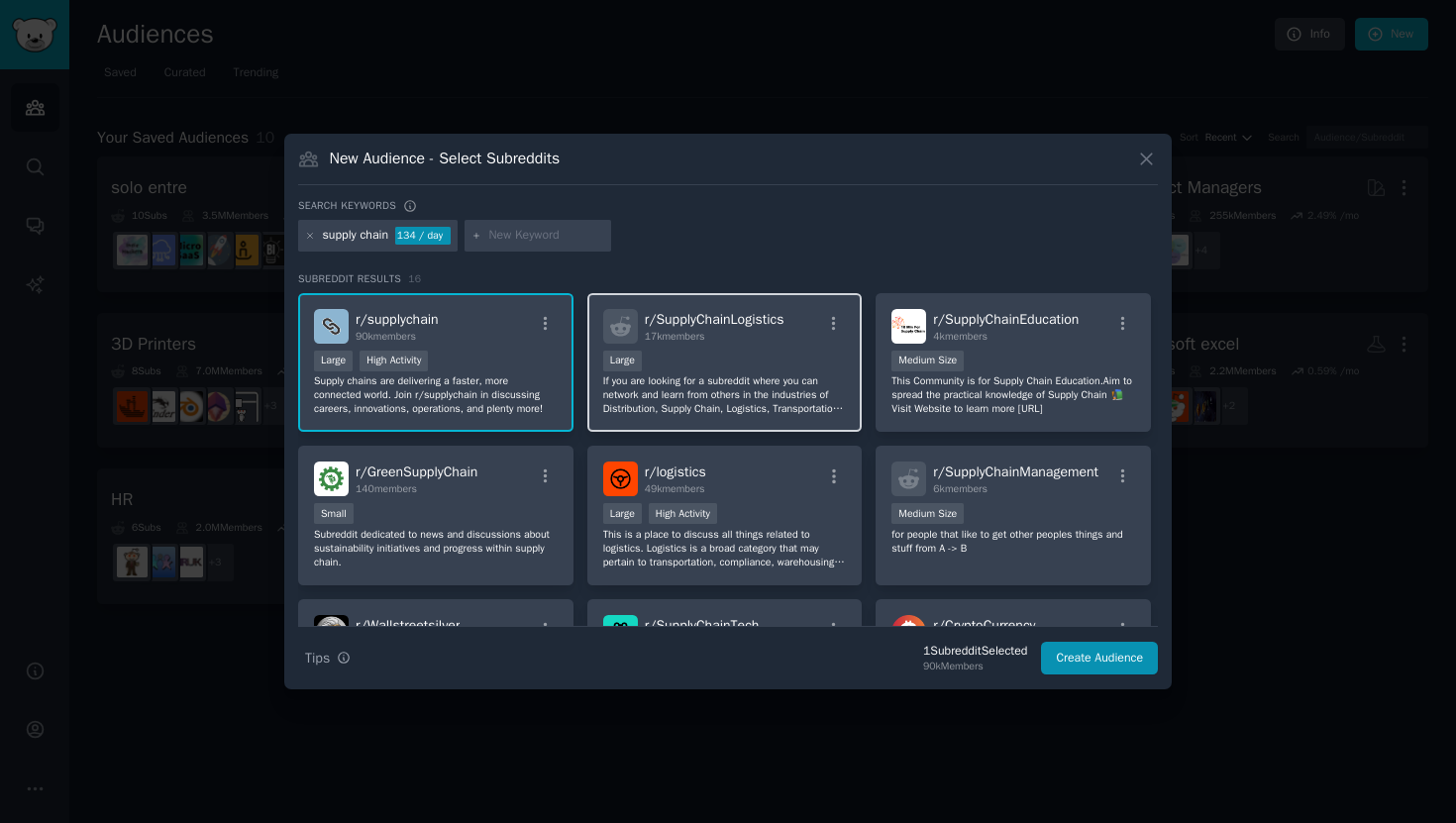 click on "Large" at bounding box center [725, 362] 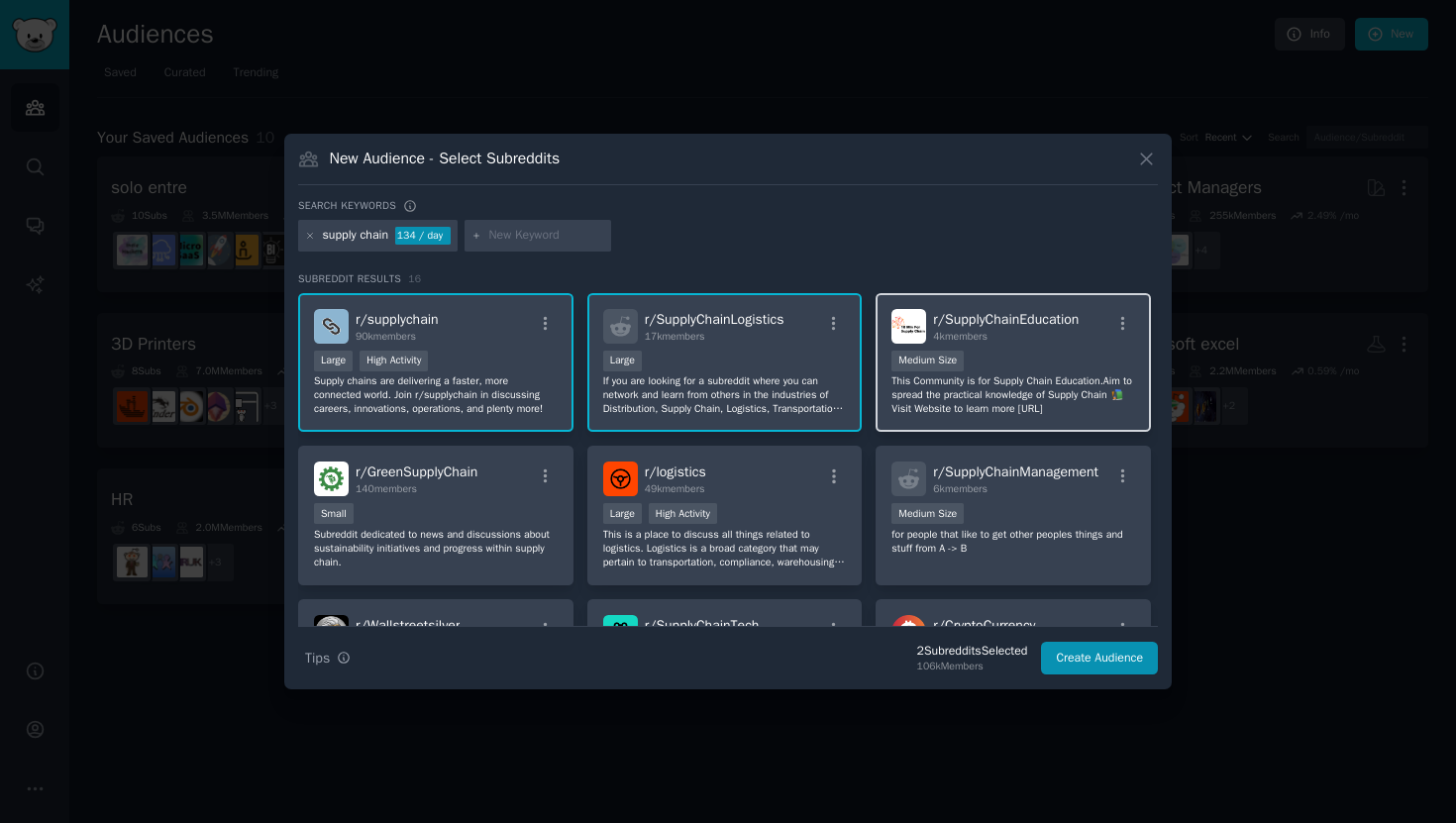 click on "r/ SupplyChainEducation 4k members 1000 - 10,000 members Medium Size This Community is for Supply Chain Education.Aim to spread the practical knowledge of Supply Chain 📚
Visit Website to learn more
https://10minforsupplychain.com/" at bounding box center [1013, 362] 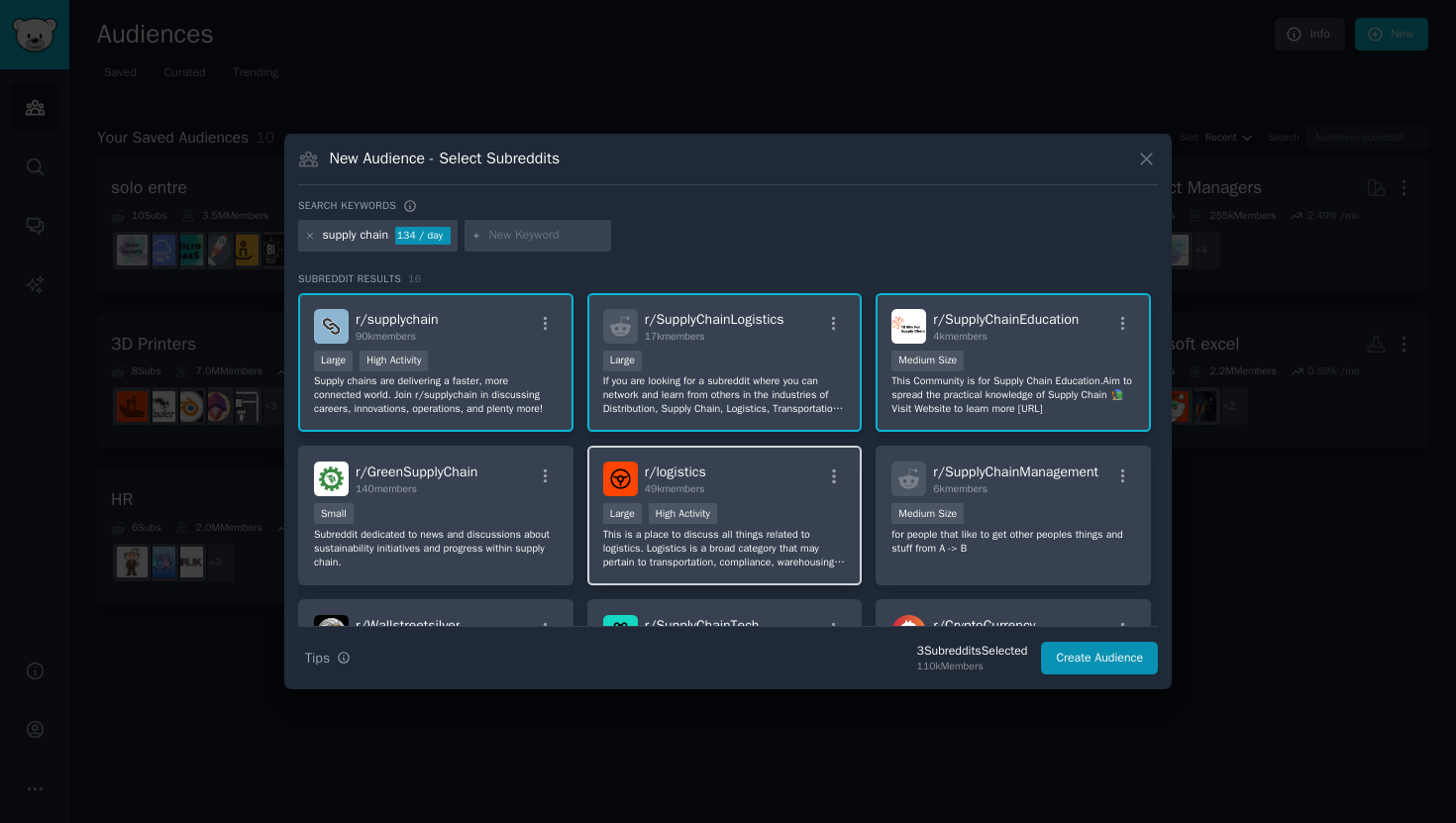 click at bounding box center (620, 478) 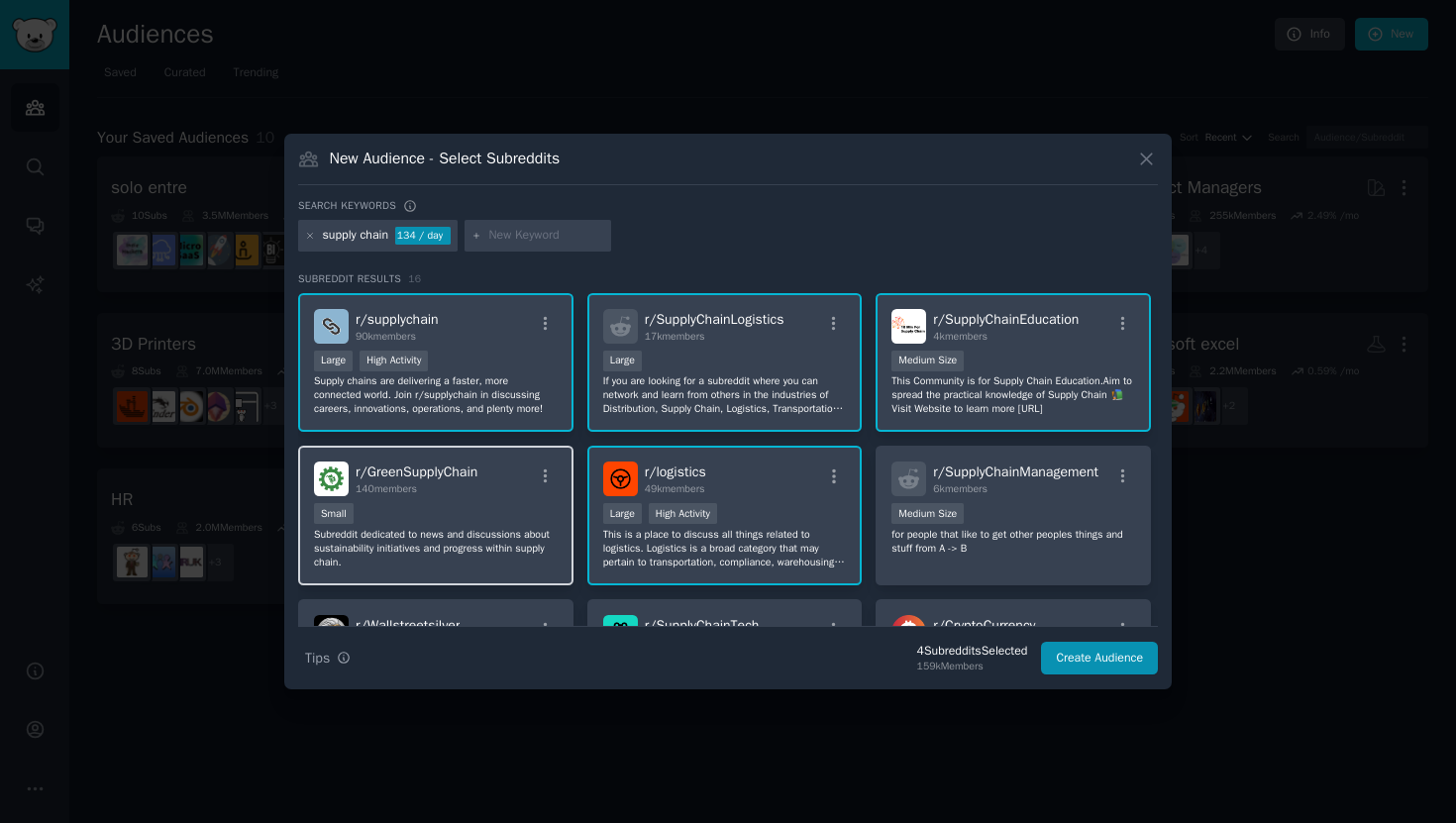 click on "140  members" at bounding box center [416, 489] 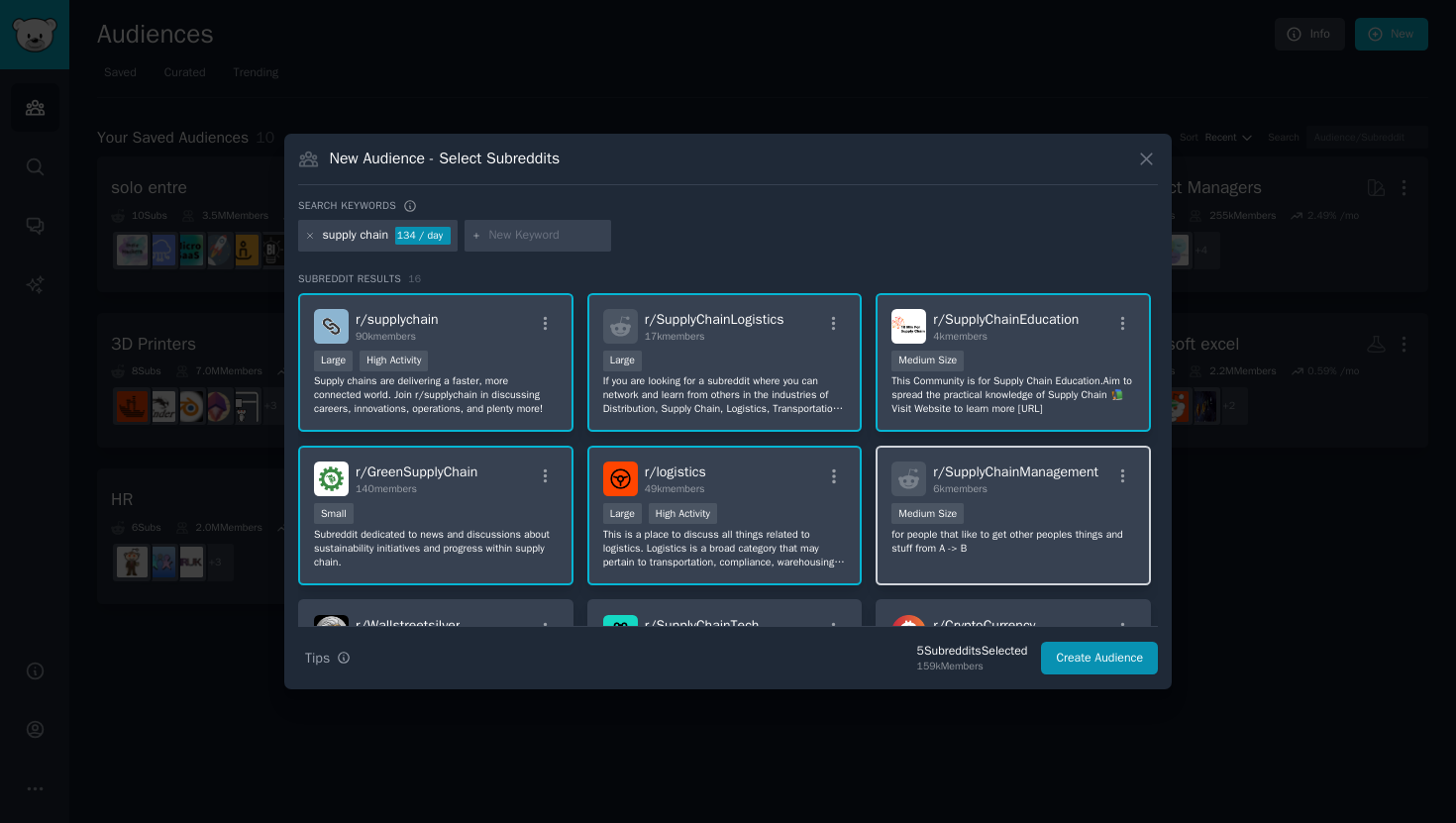 click on "for people that like to get other peoples things and stuff from A -> B" at bounding box center (1013, 542) 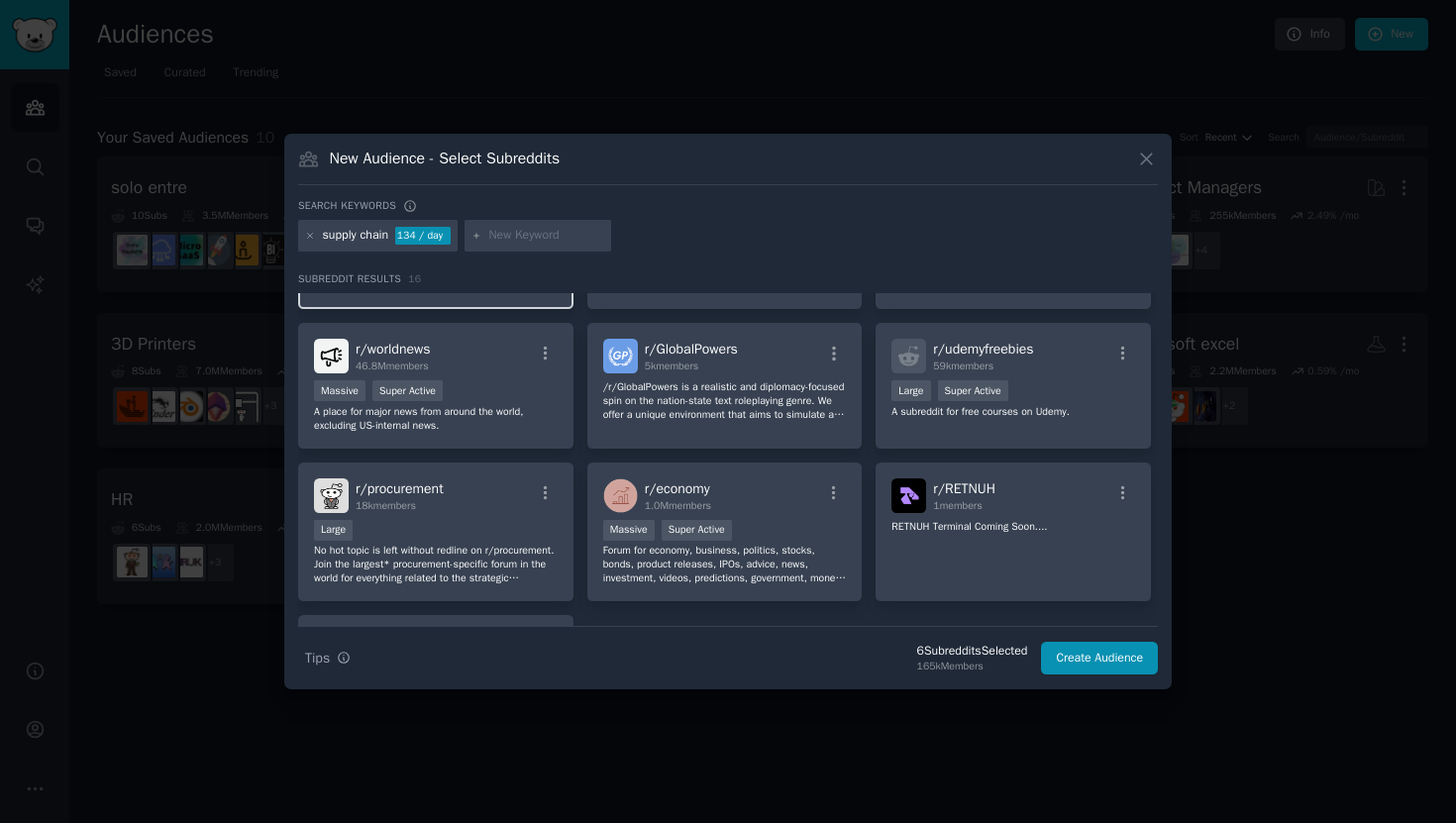 scroll, scrollTop: 602, scrollLeft: 0, axis: vertical 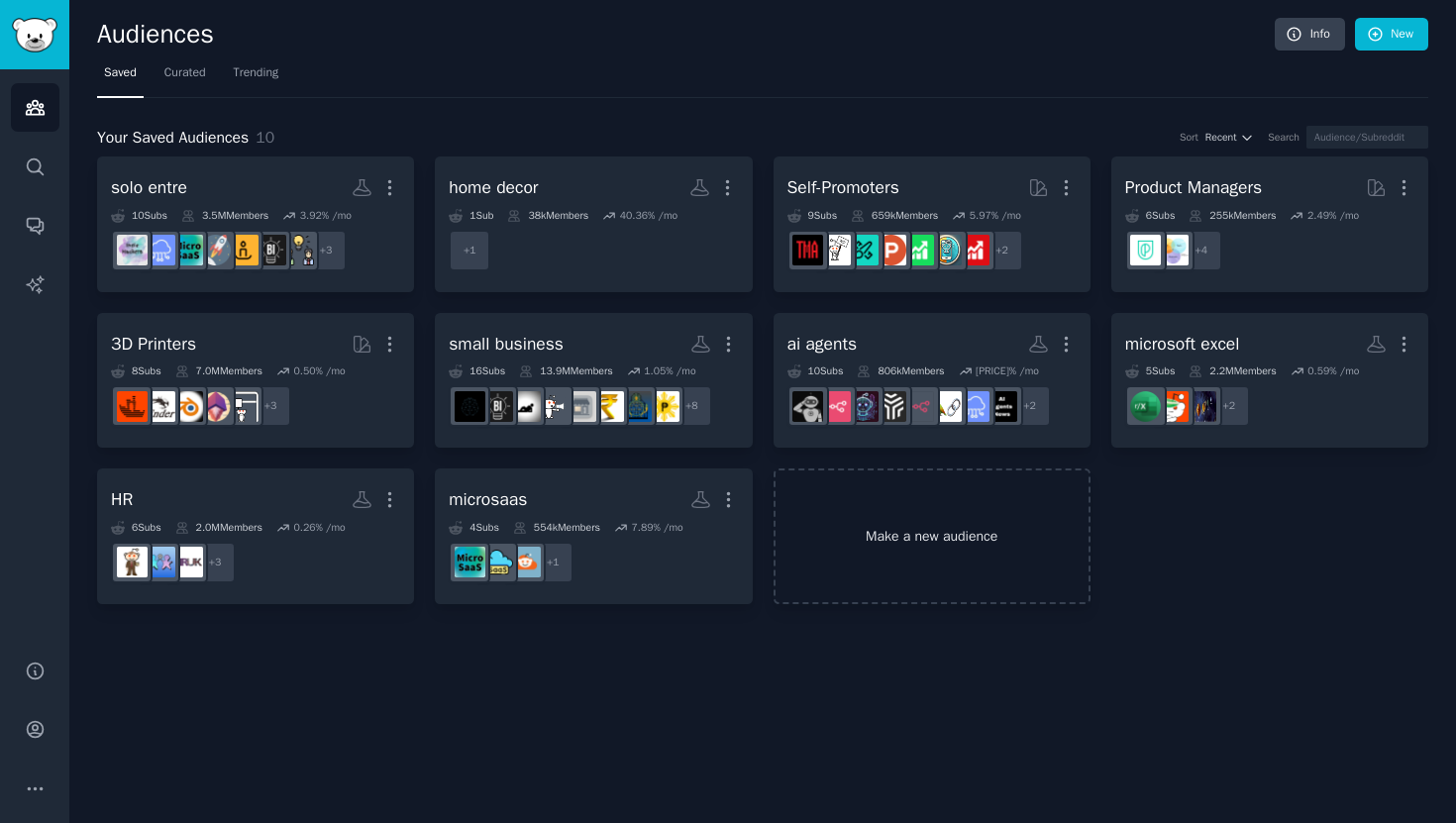 click on "Make a new audience" at bounding box center (932, 536) 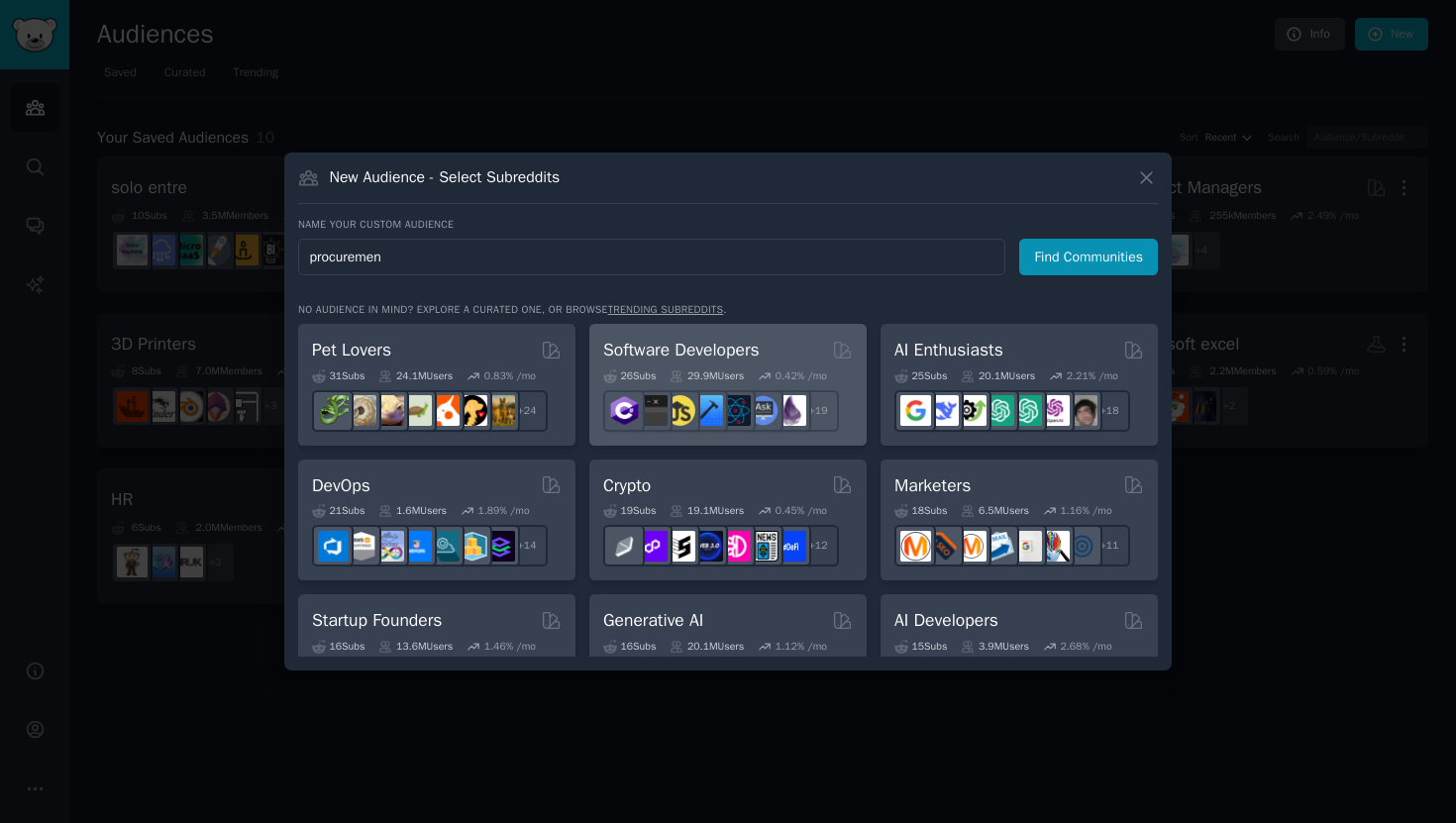 type on "procurement" 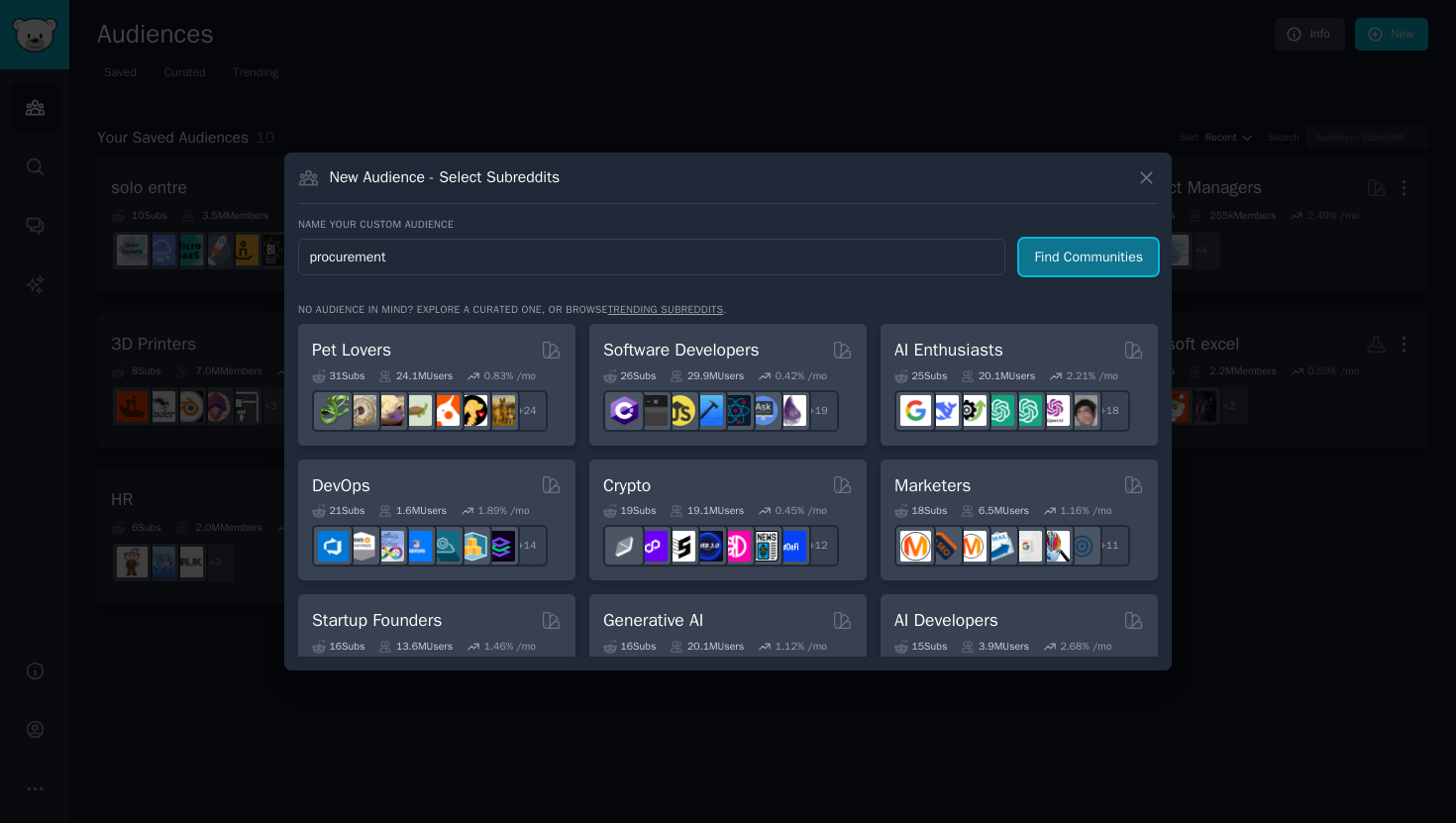 click on "Find Communities" at bounding box center (1089, 257) 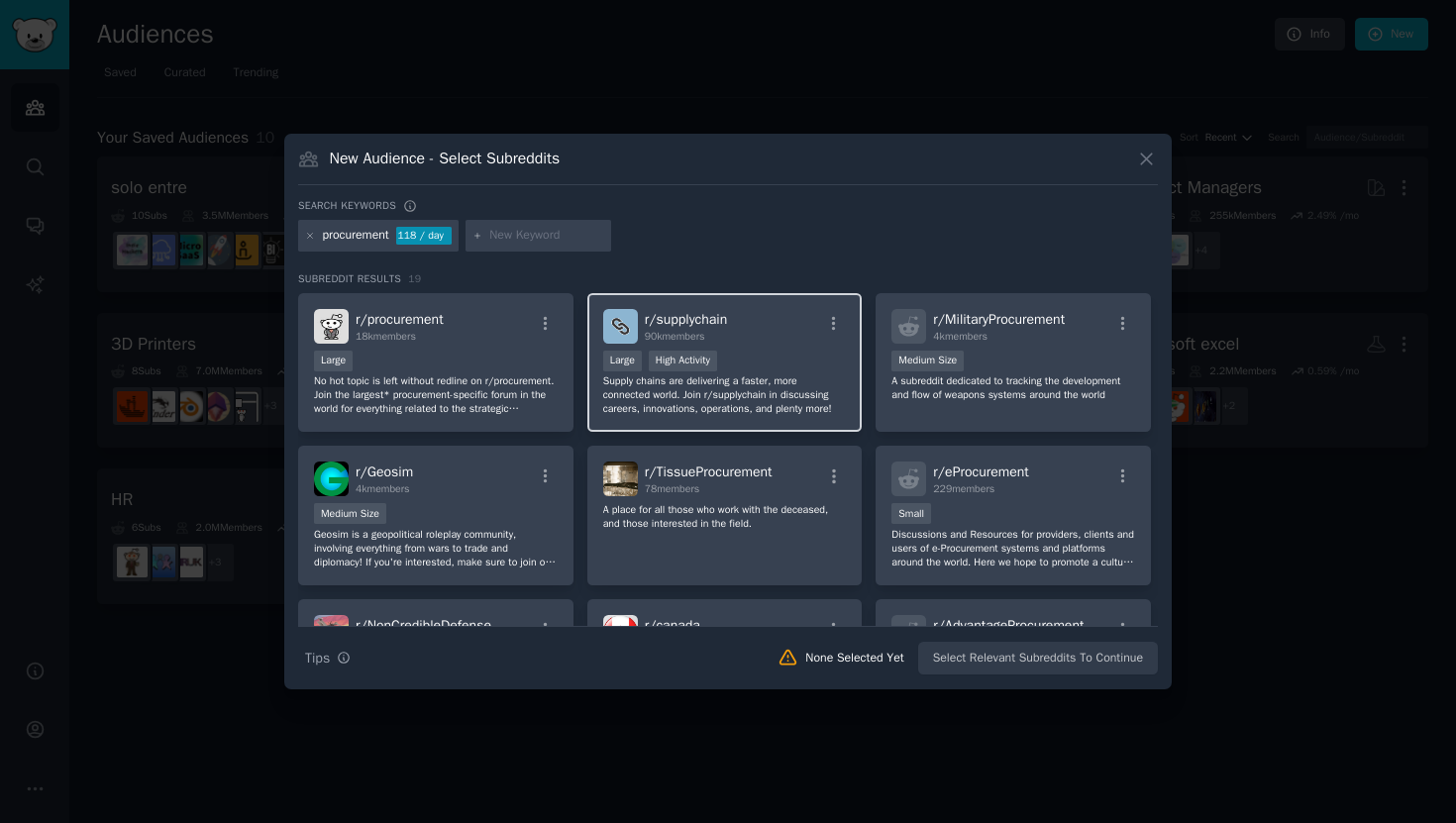 click on "Large High Activity" at bounding box center (725, 362) 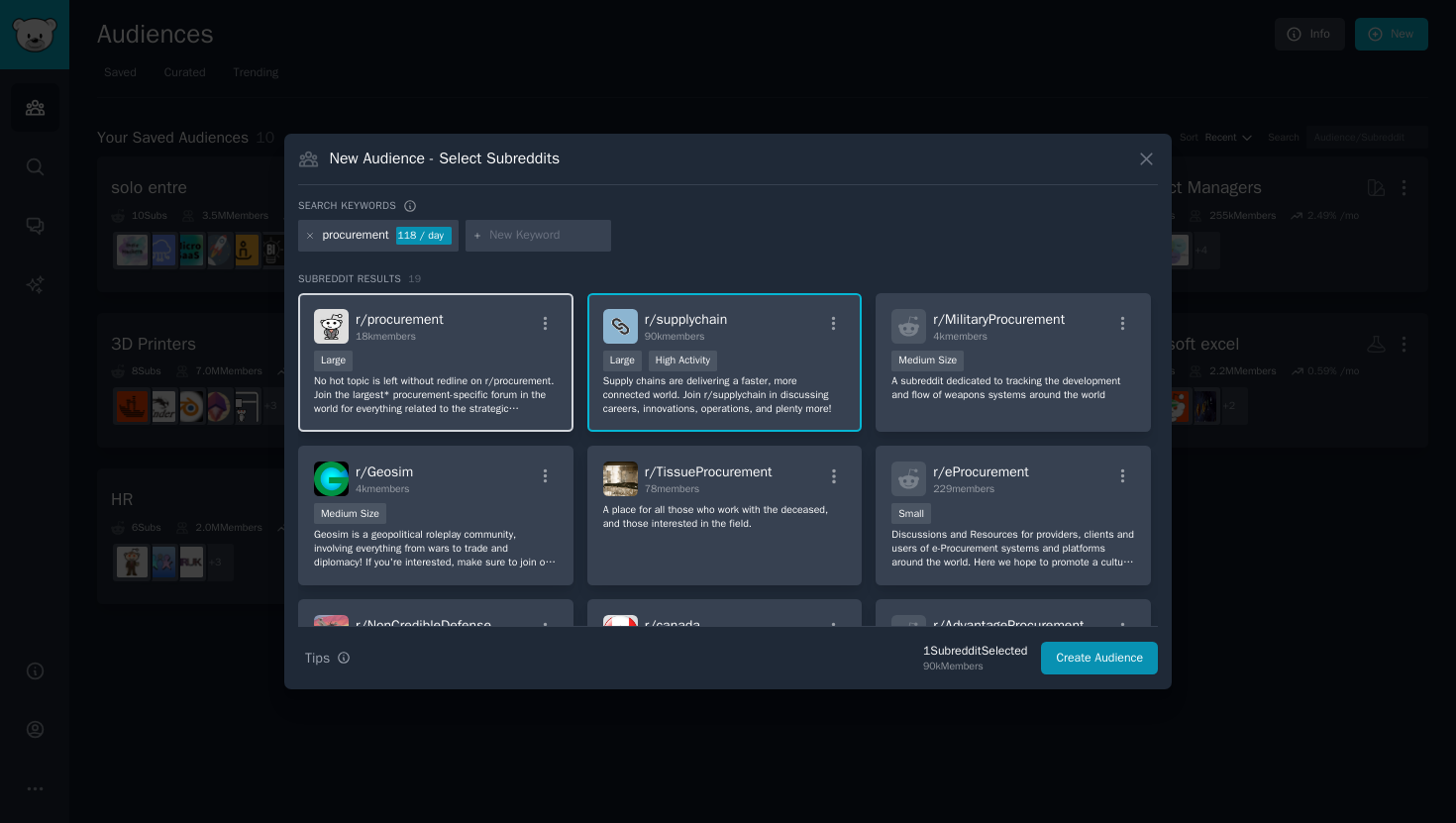 click on "r/ procurement 18k  members" at bounding box center (436, 326) 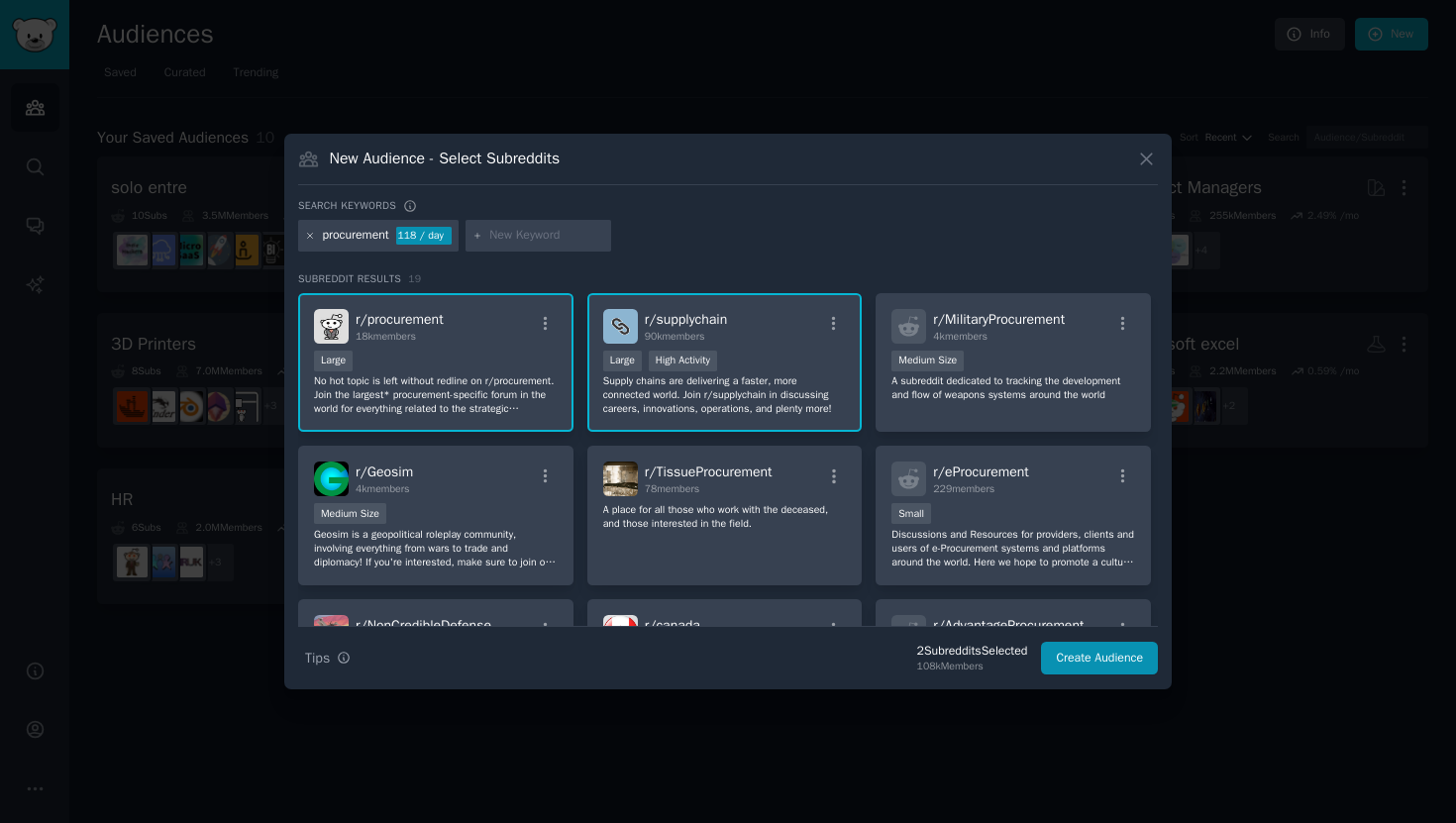 click 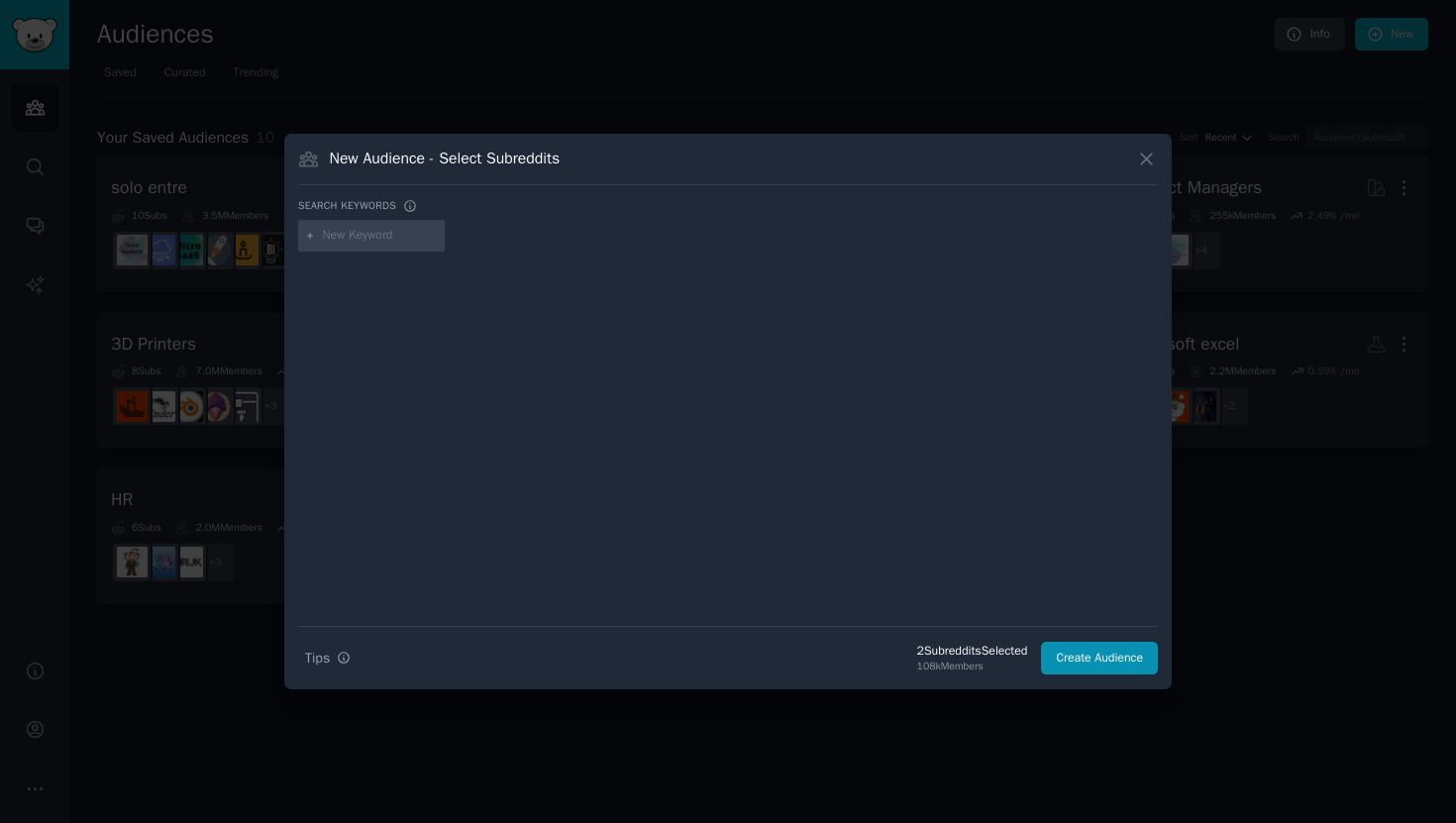 click at bounding box center (380, 236) 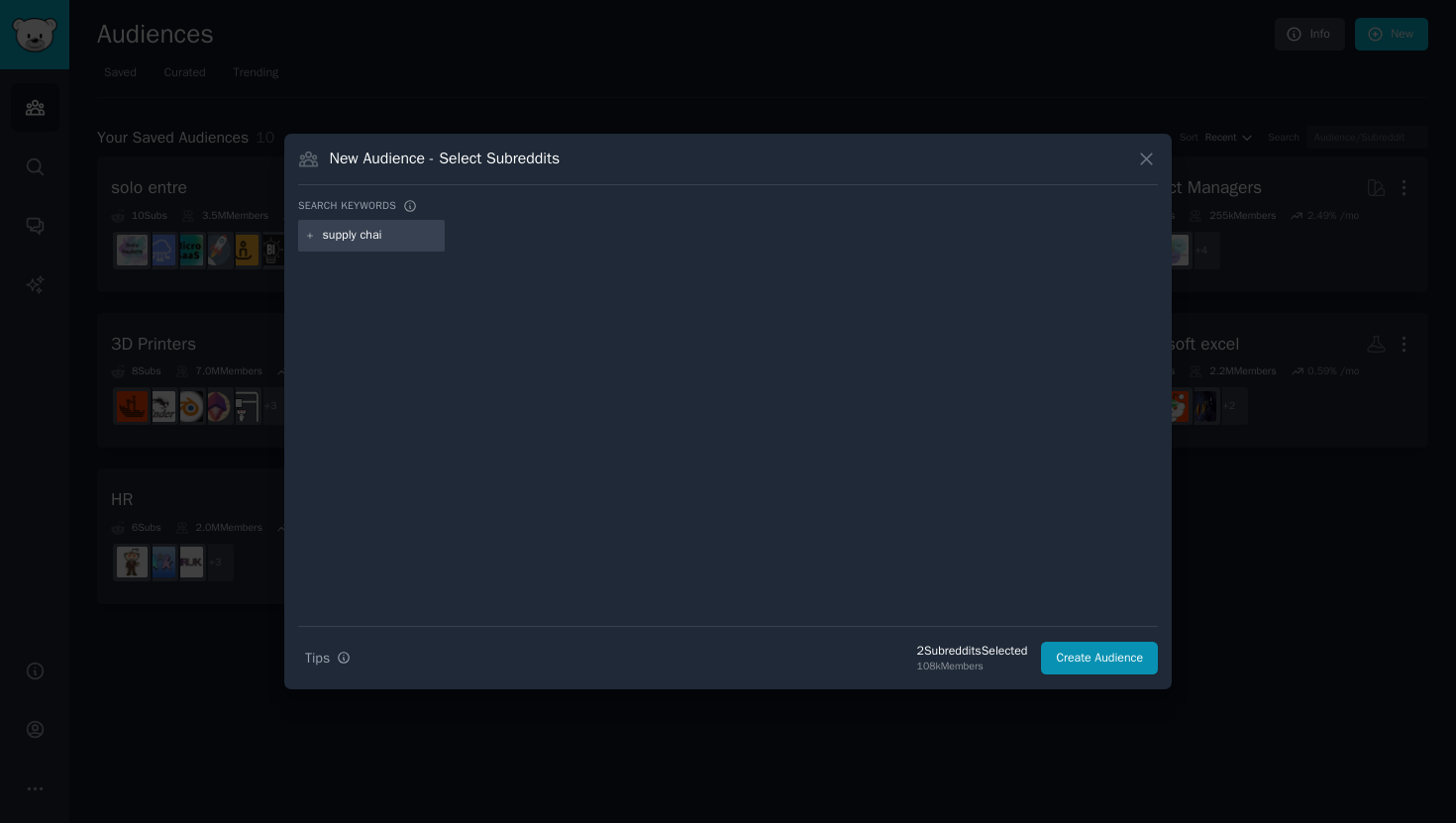 type on "supply chain" 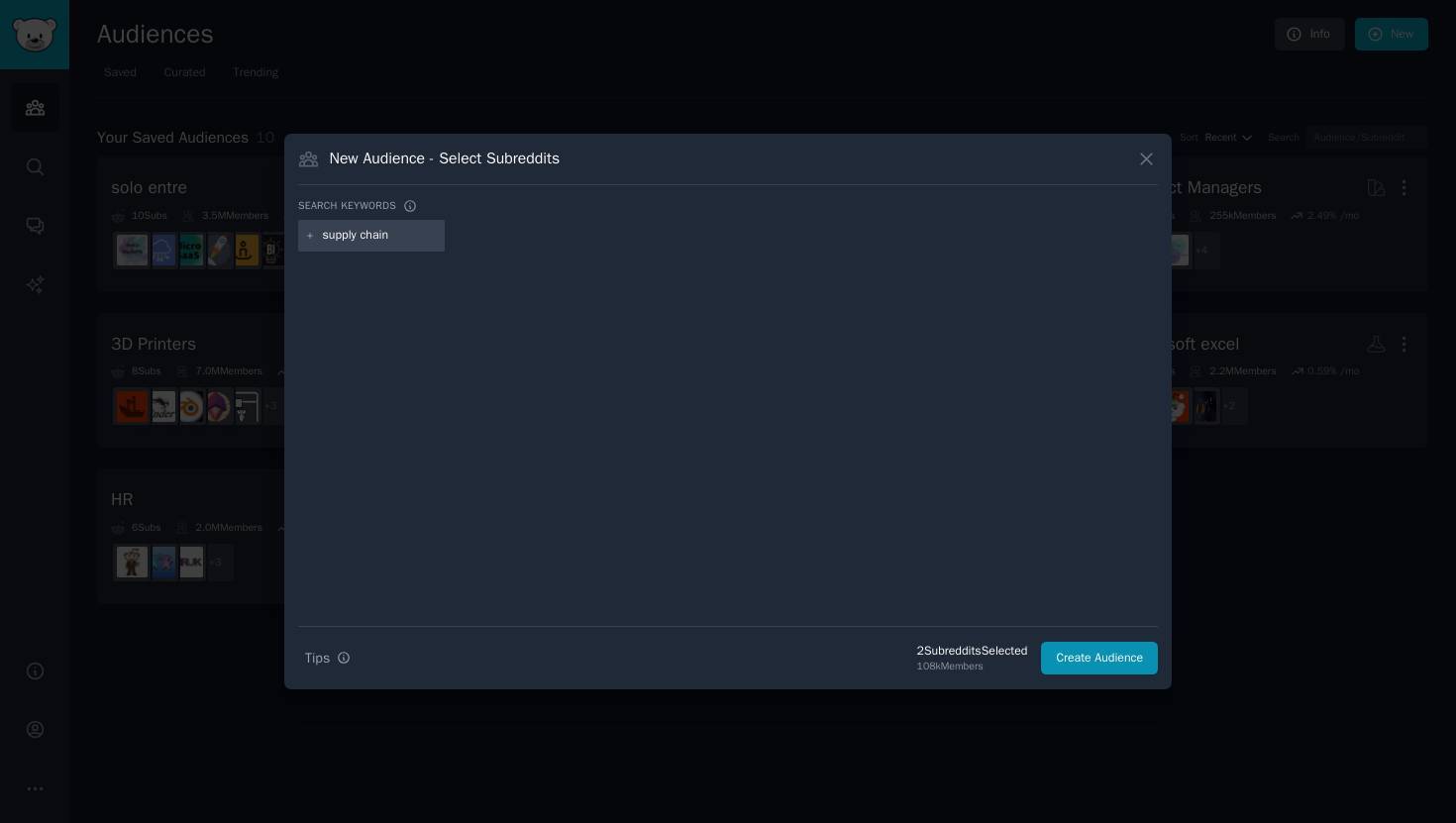 type 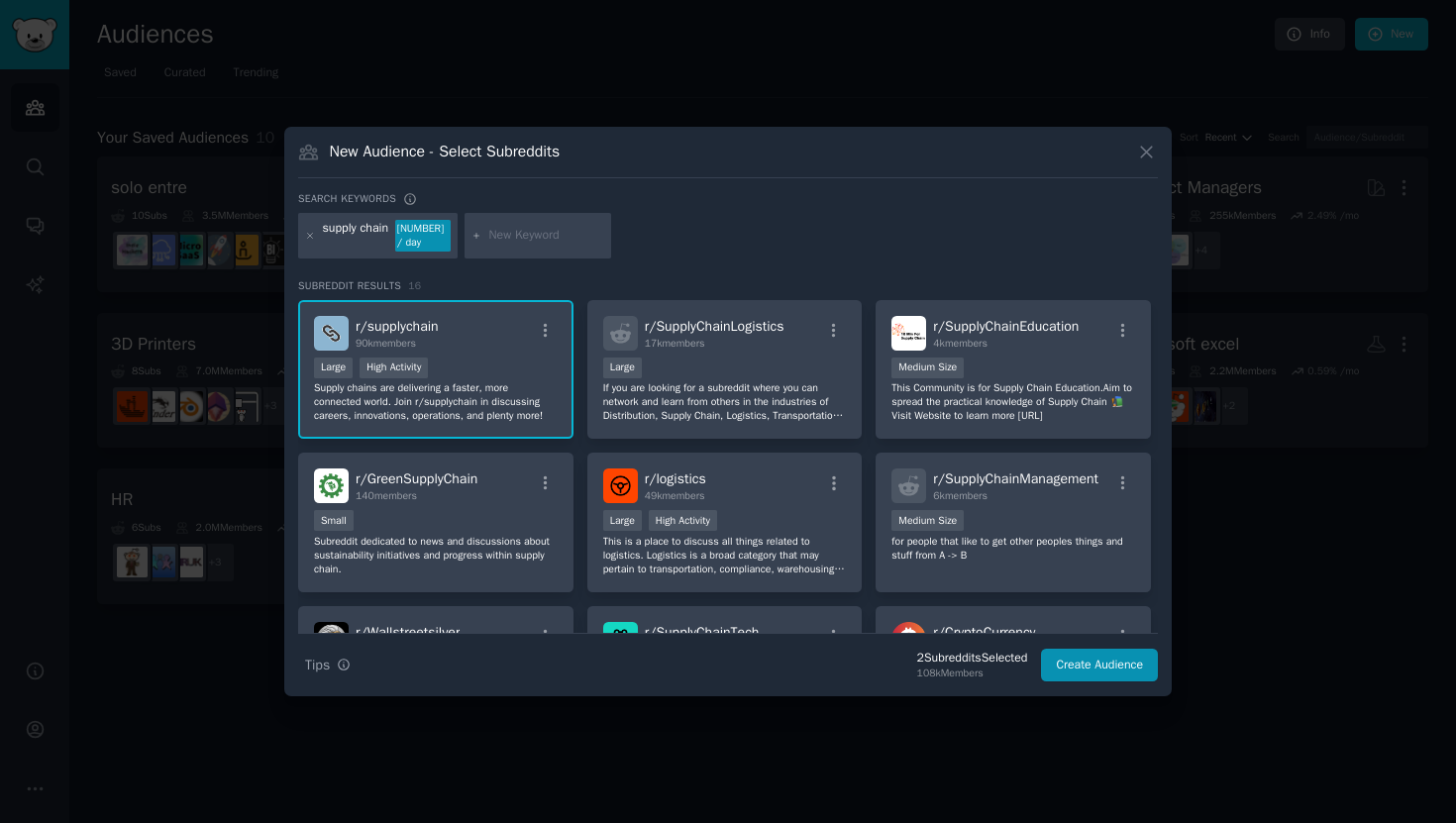 click on "Supply chains are delivering a faster, more connected world. Join r/supplychain in discussing careers, innovations, operations, and plenty more!" at bounding box center [436, 402] 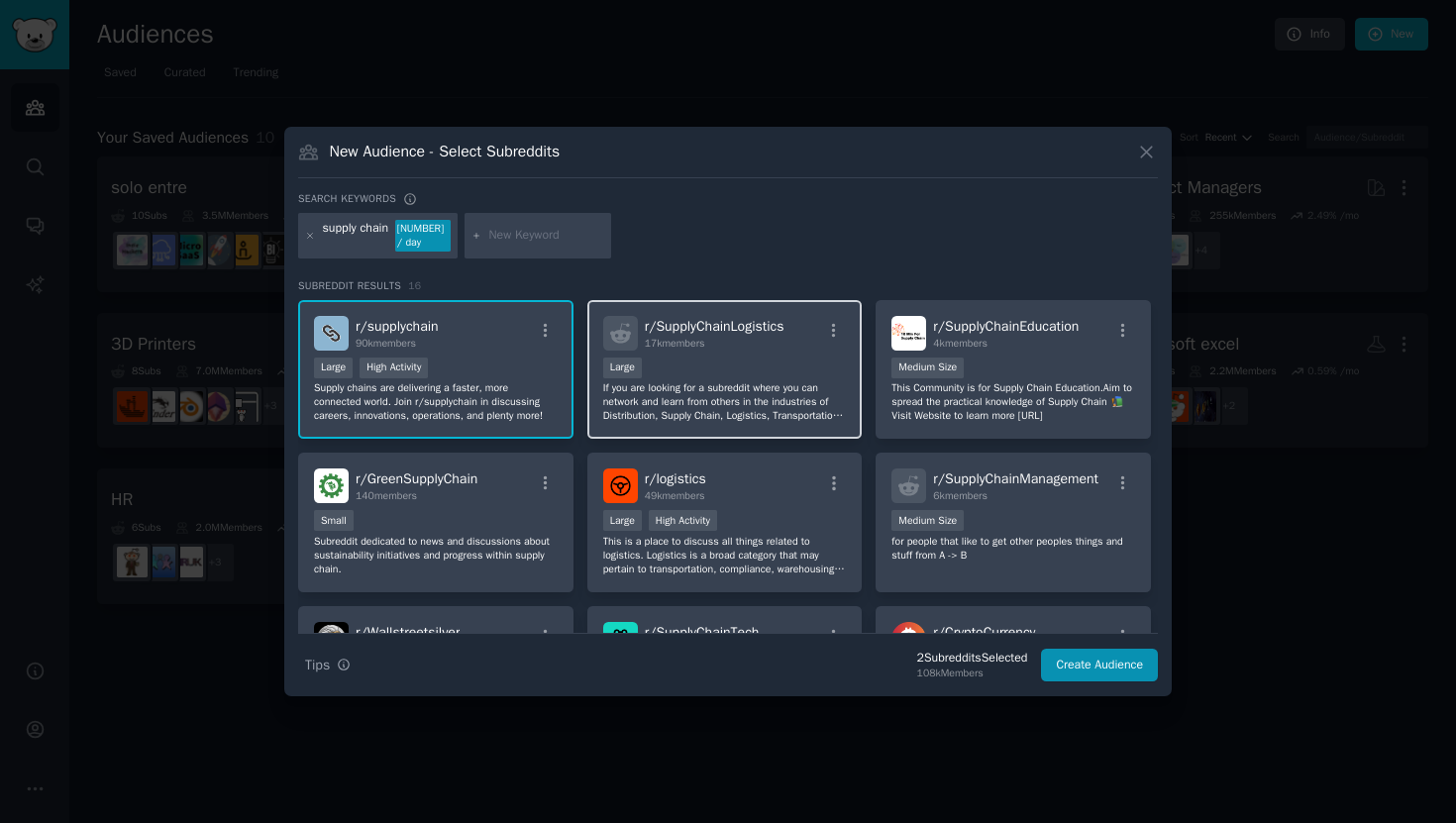click on "10,000 - 100,000 members Large" at bounding box center [725, 369] 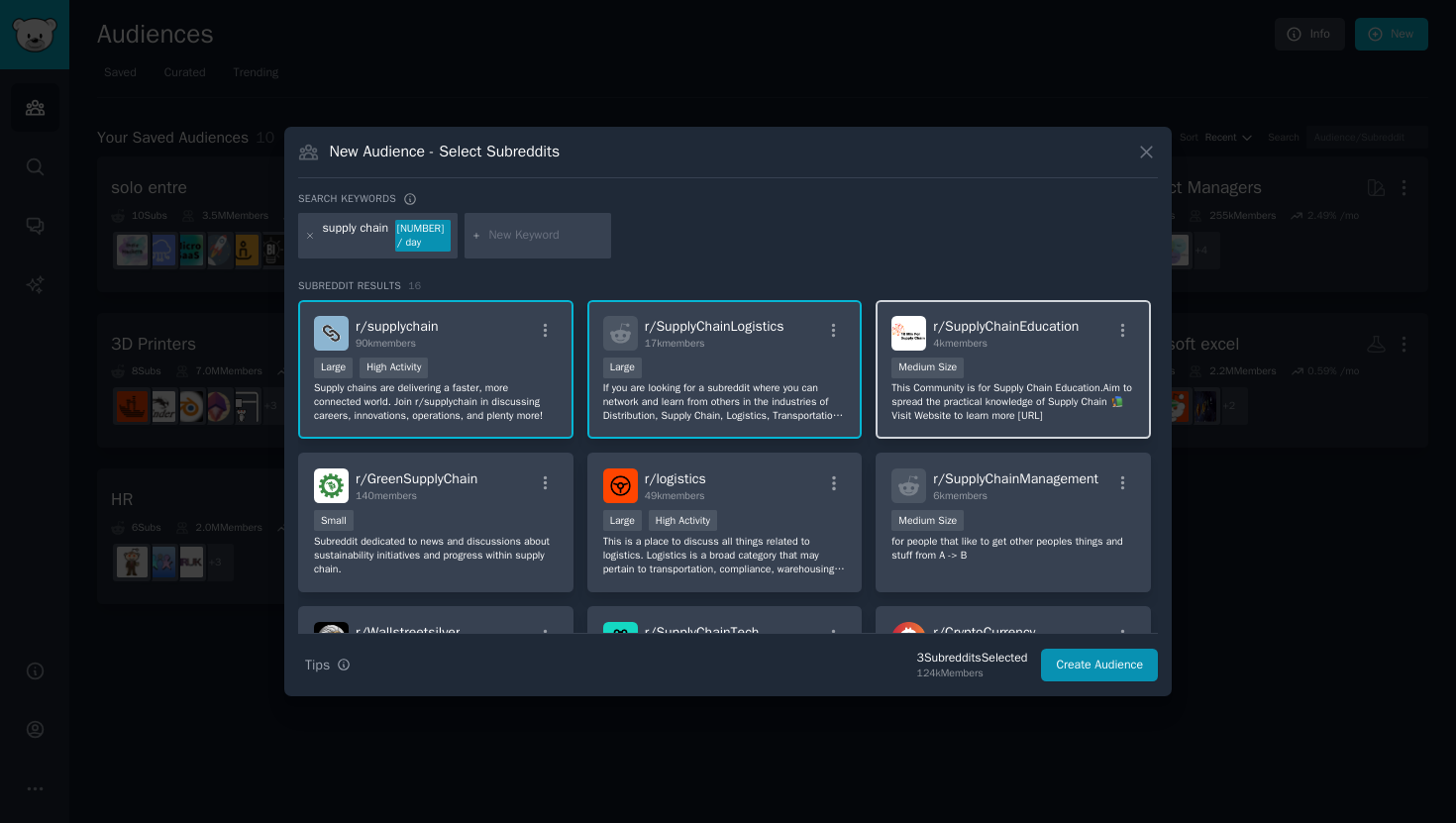 click on "This Community is for Supply Chain Education.Aim to spread the practical knowledge of Supply Chain 📚
Visit Website to learn more
[URL]" at bounding box center (1013, 402) 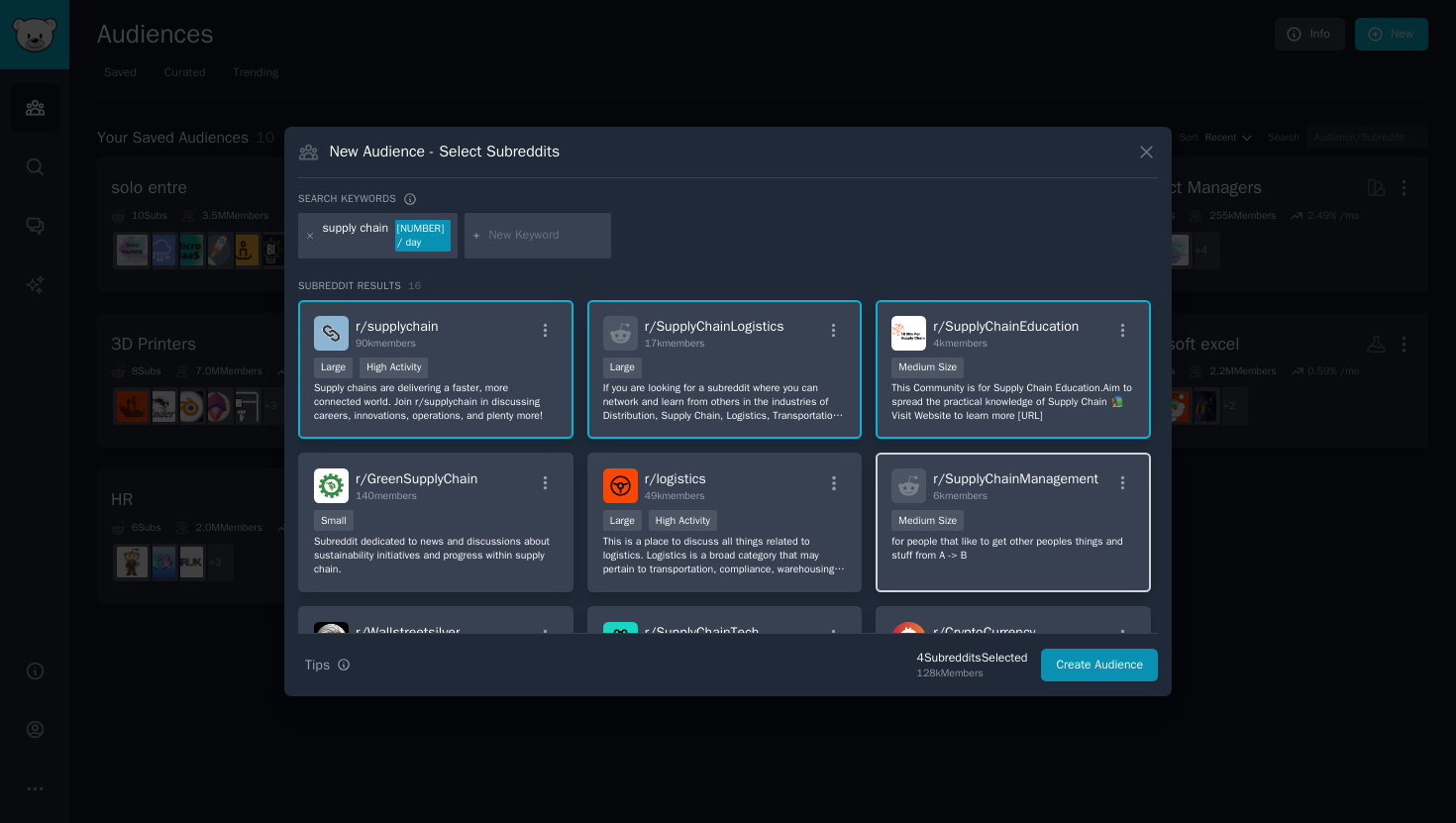 click on "6k  members" at bounding box center [1015, 496] 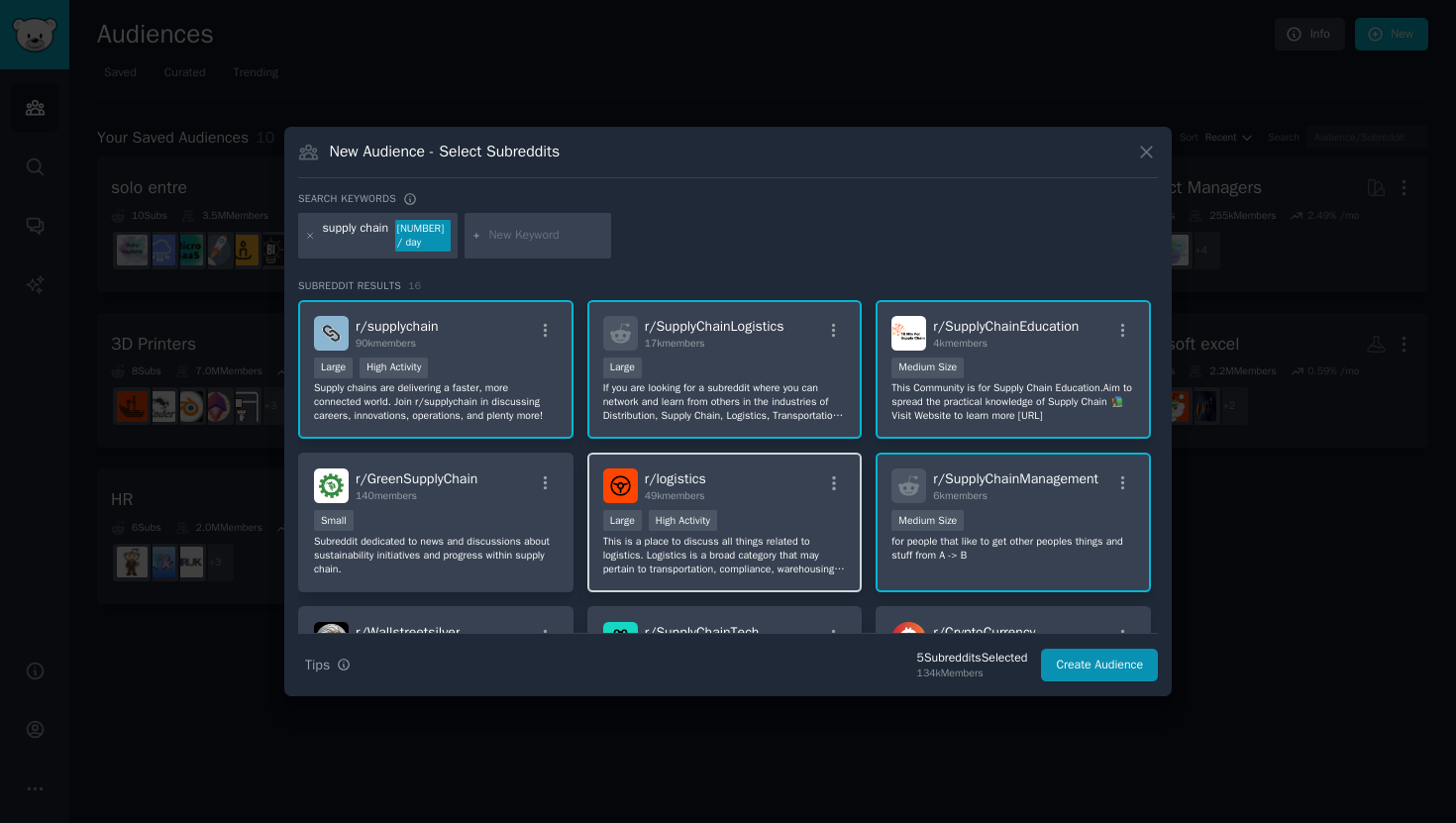 click on "r/ logistics 49k  members" at bounding box center (725, 485) 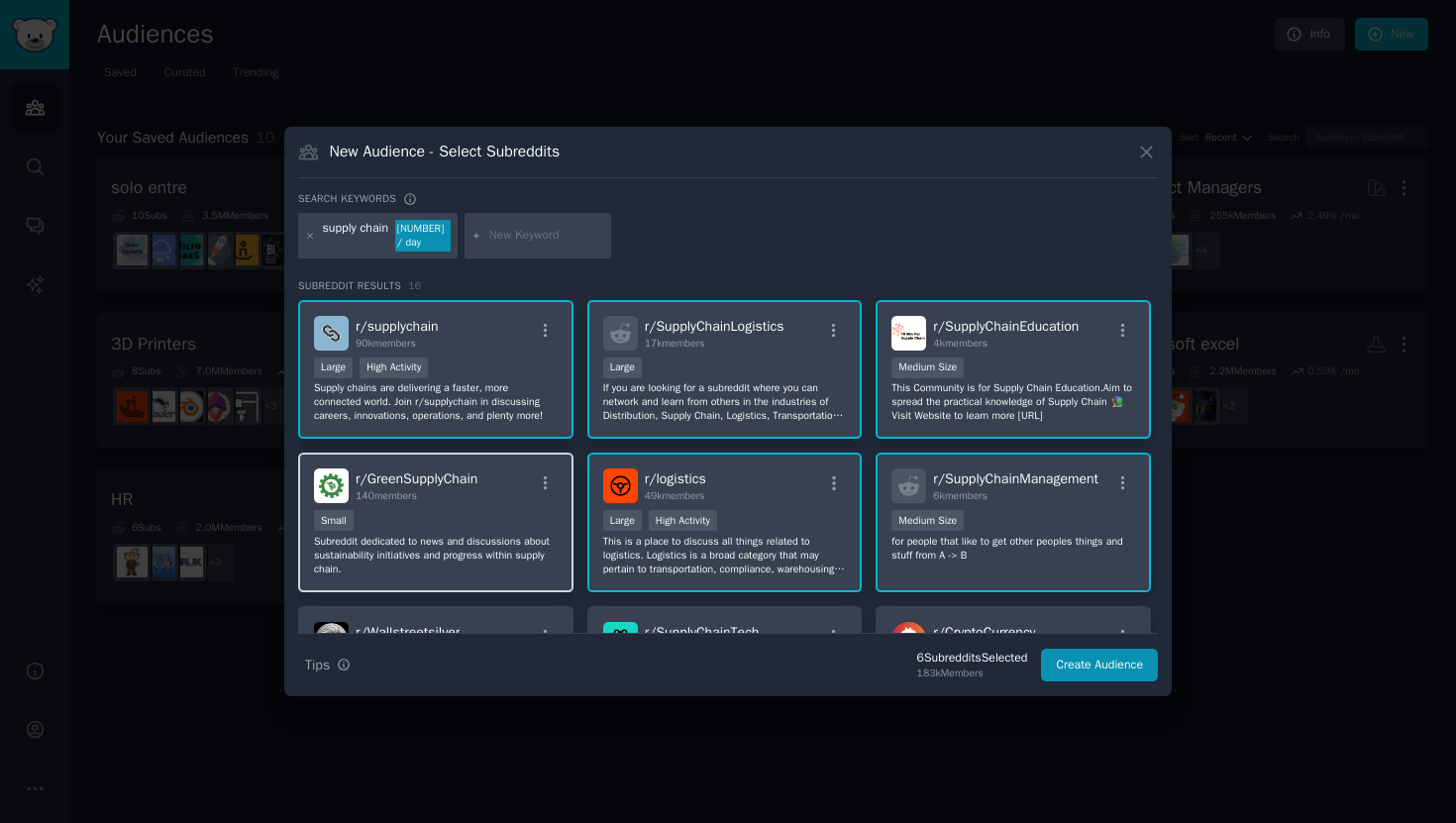 click on "r/ GreenSupplyChain 140  members Small Subreddit dedicated to news and discussions about sustainability initiatives and progress within supply chain." at bounding box center [436, 522] 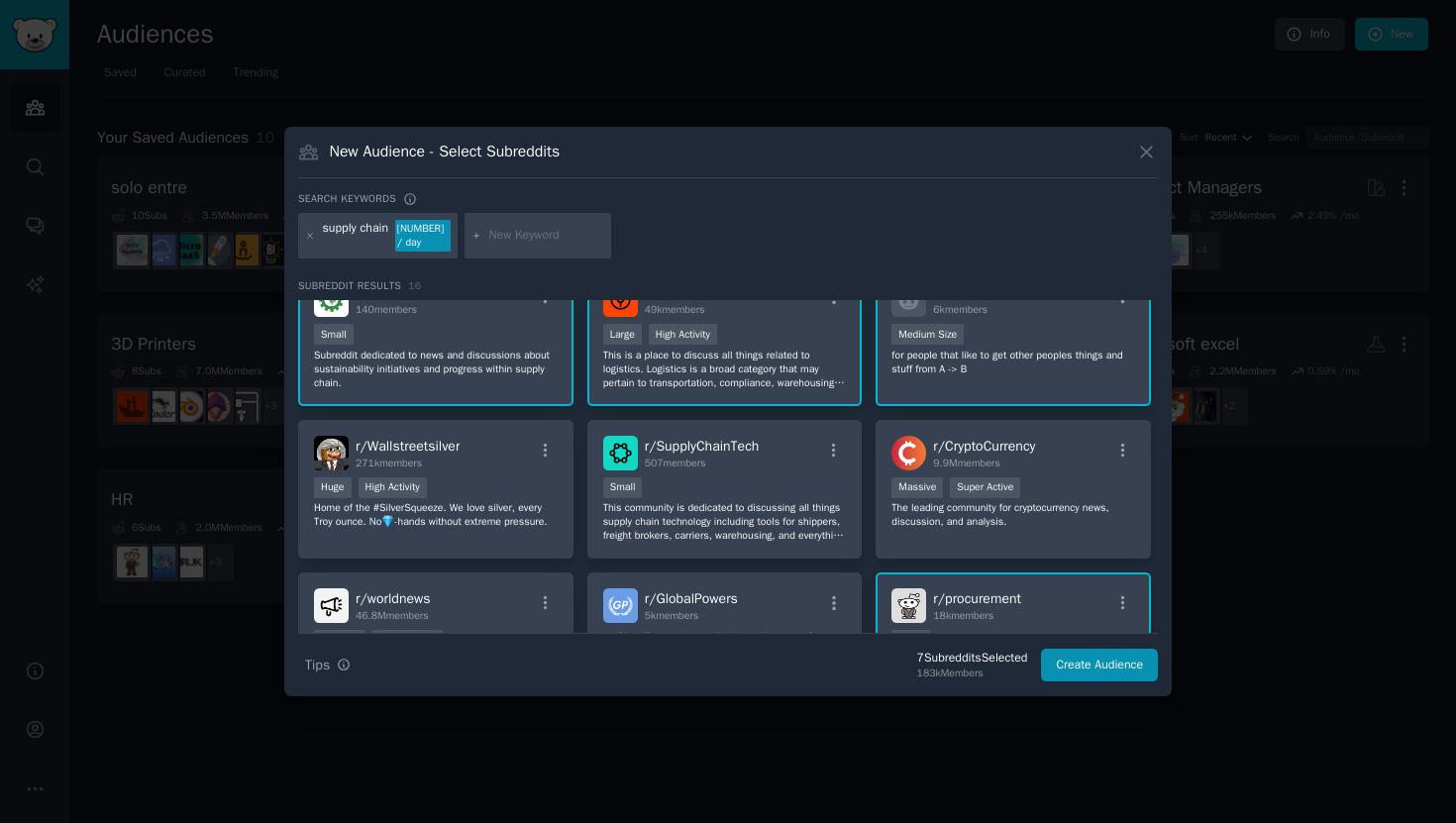 scroll, scrollTop: 189, scrollLeft: 0, axis: vertical 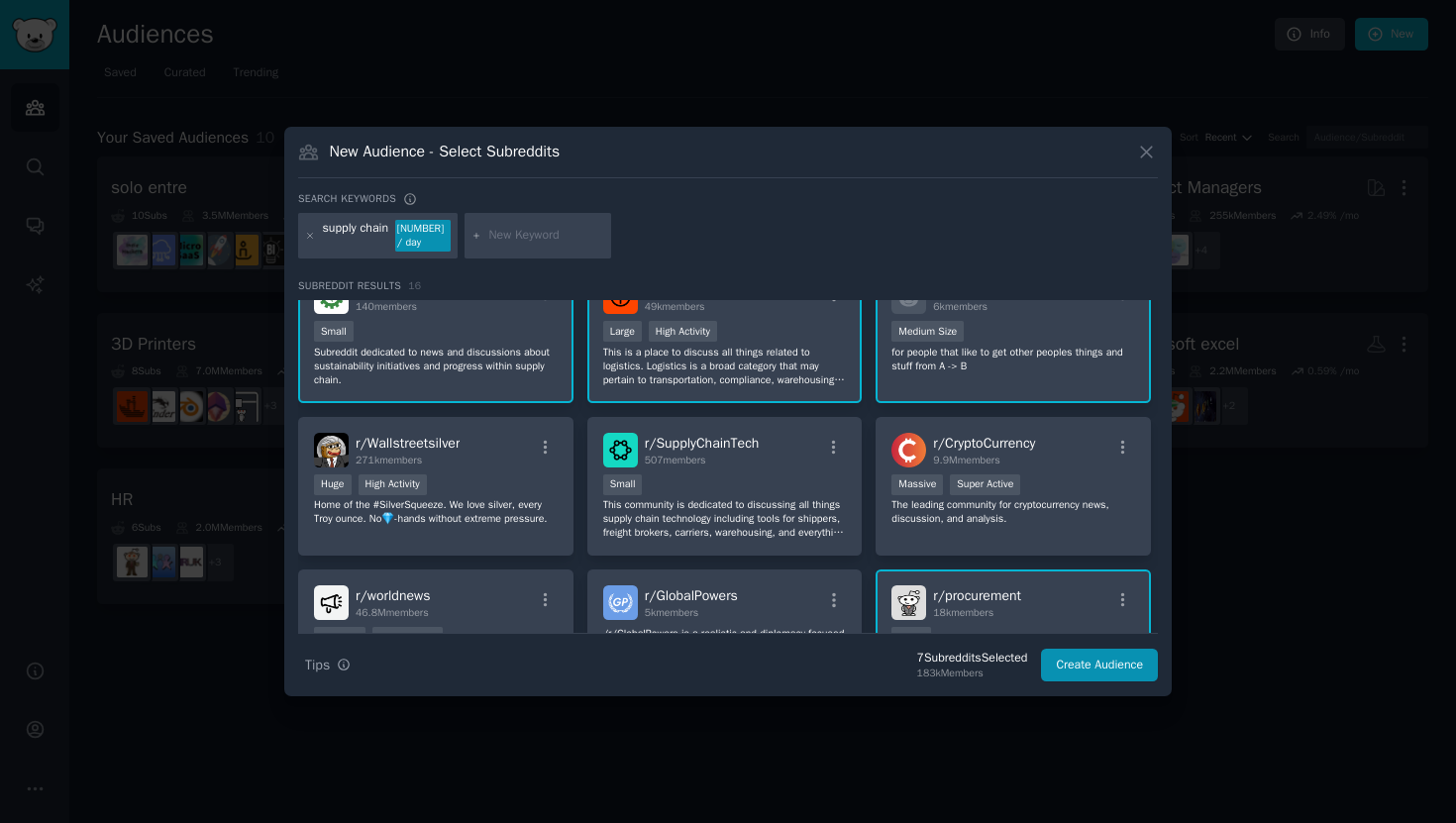 click on "Home of the #SilverSqueeze.
We love silver, every Troy ounce. No💎-hands without extreme pressure." at bounding box center [436, 512] 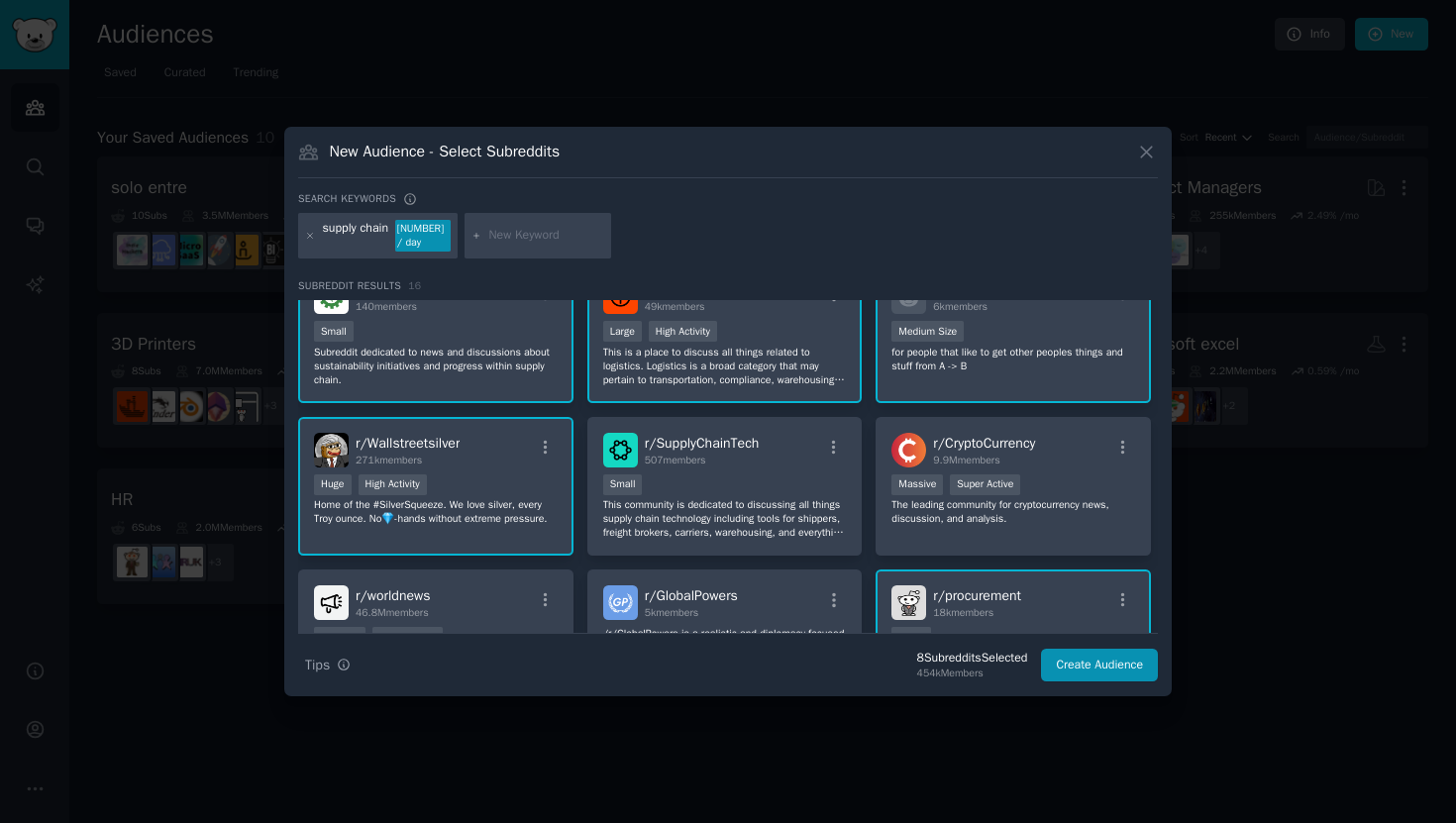 click on "Home of the #SilverSqueeze.
We love silver, every Troy ounce. No💎-hands without extreme pressure." at bounding box center (436, 512) 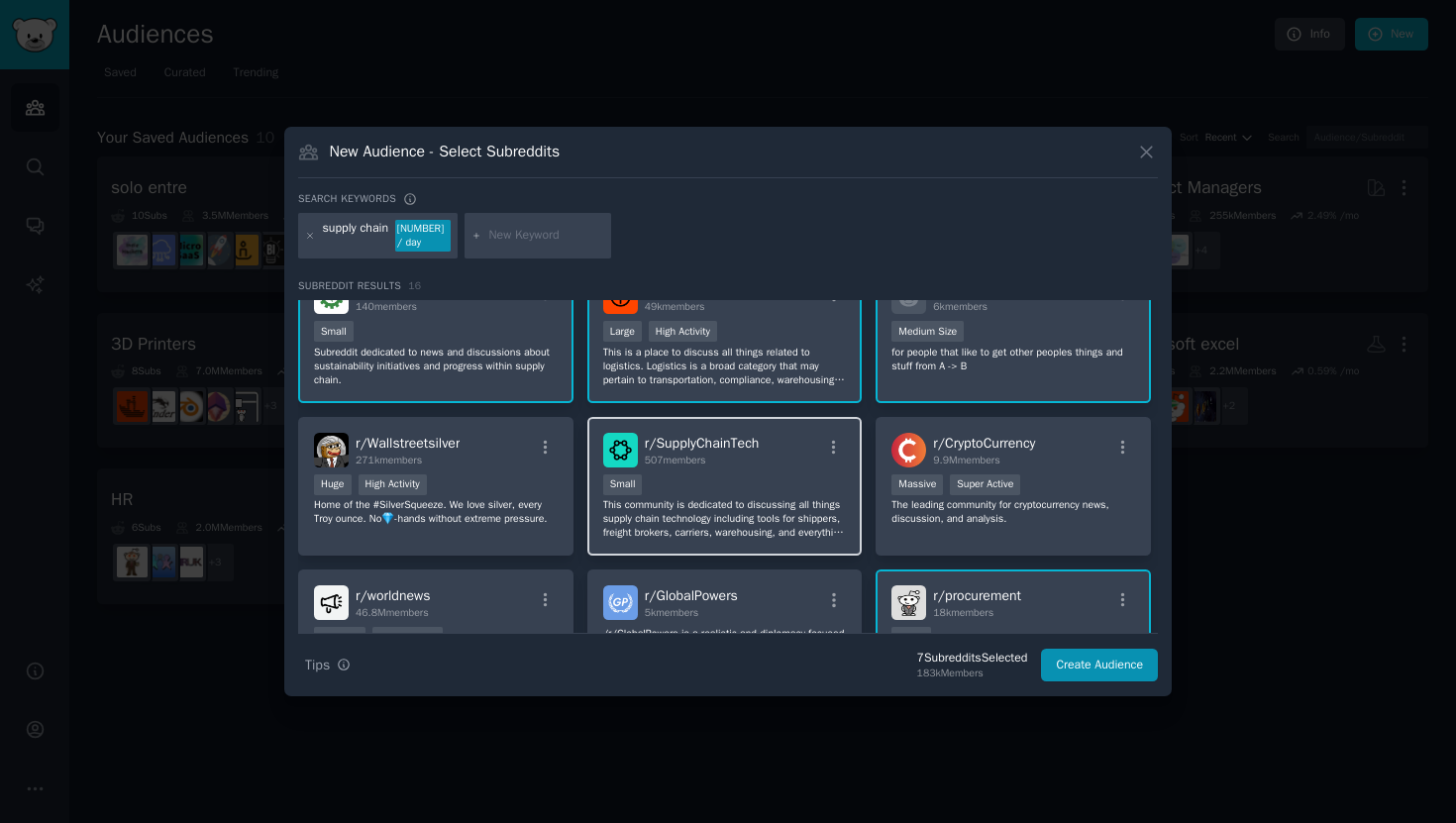 click on "This community is dedicated to discussing all things supply chain technology including tools for shippers, freight brokers, carriers, warehousing, and everything in between." at bounding box center [725, 519] 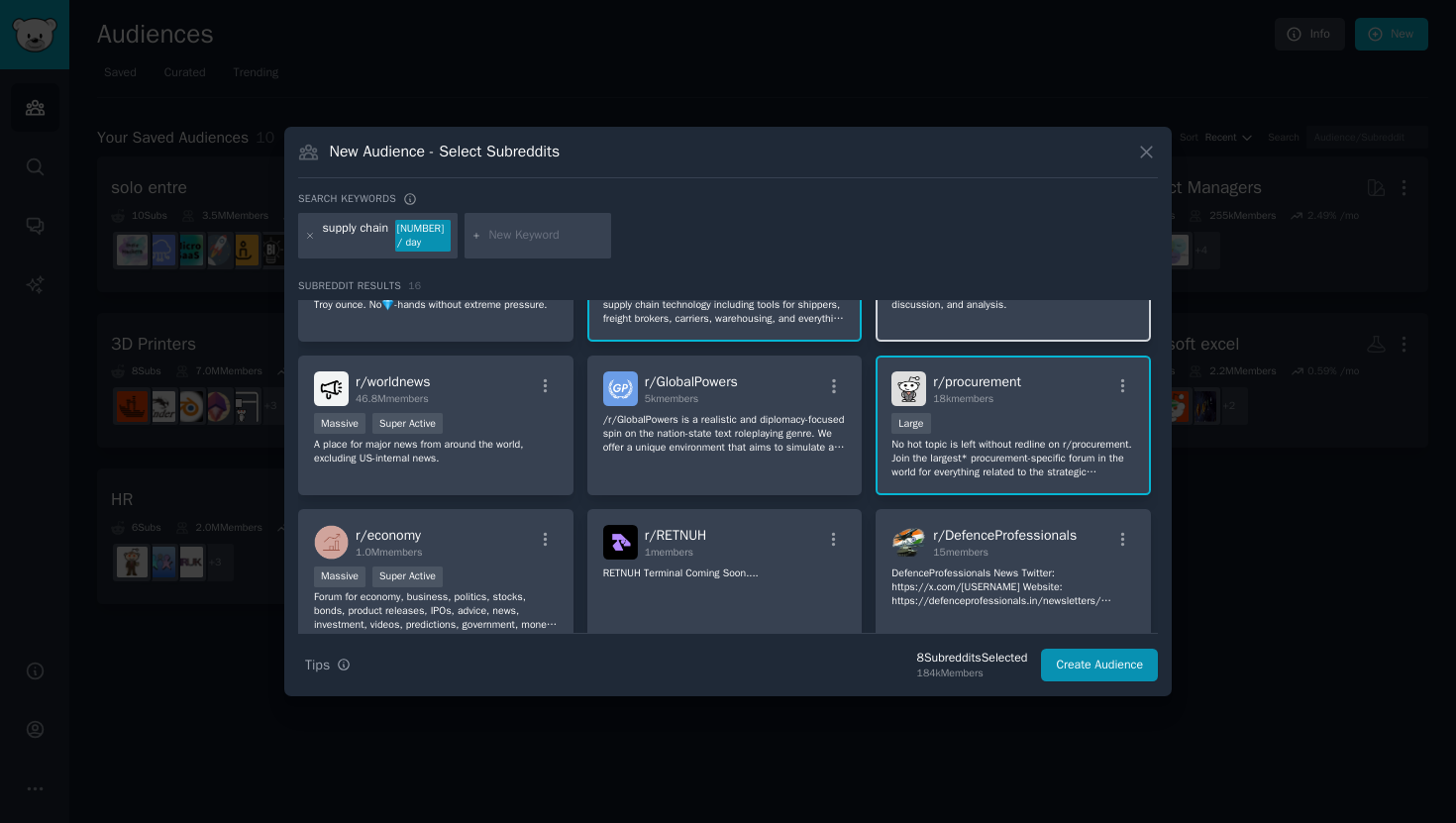 scroll, scrollTop: 416, scrollLeft: 0, axis: vertical 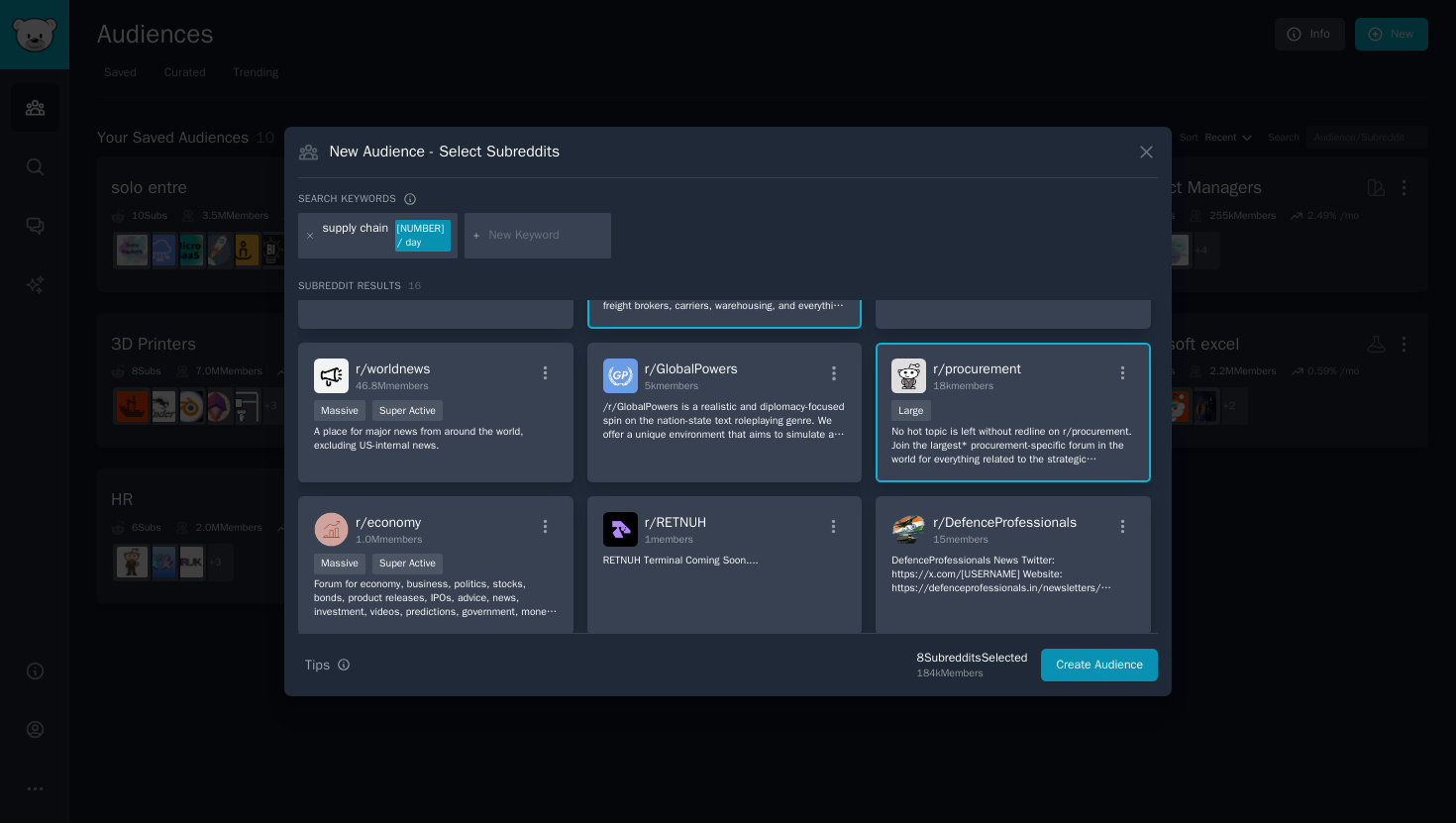 click on "Large" at bounding box center [1013, 412] 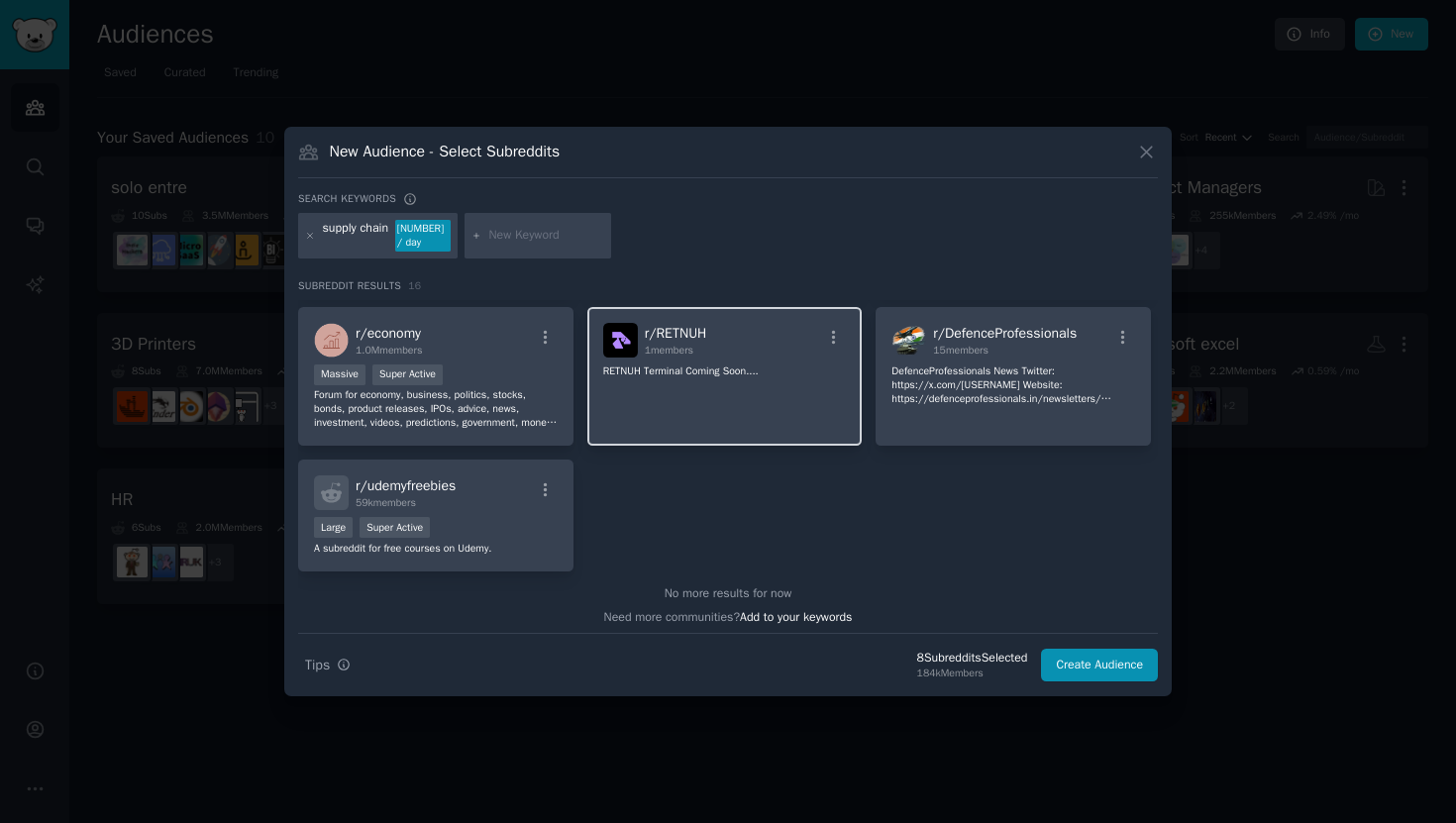 scroll, scrollTop: 613, scrollLeft: 0, axis: vertical 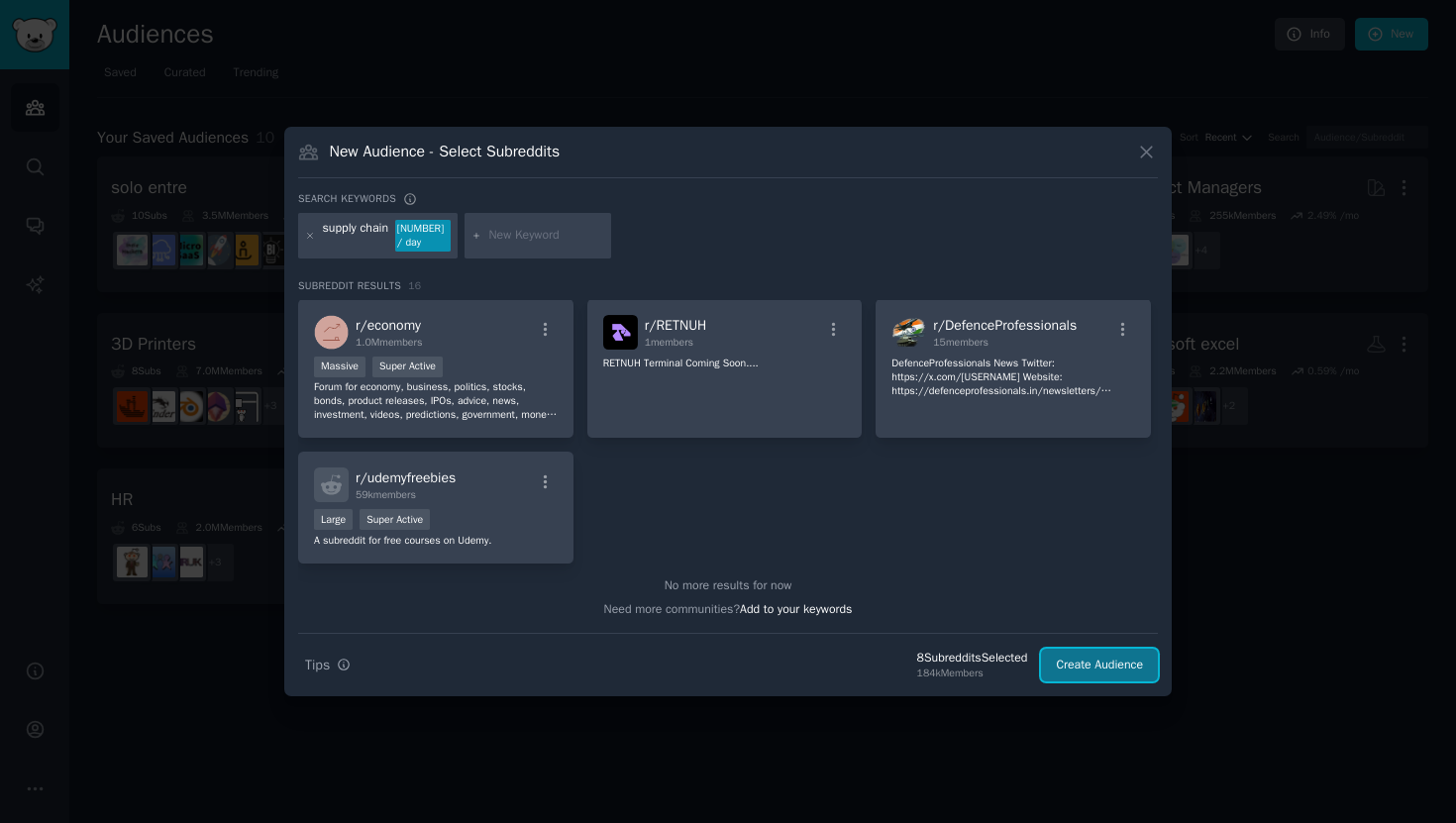 click on "Create Audience" at bounding box center [1099, 666] 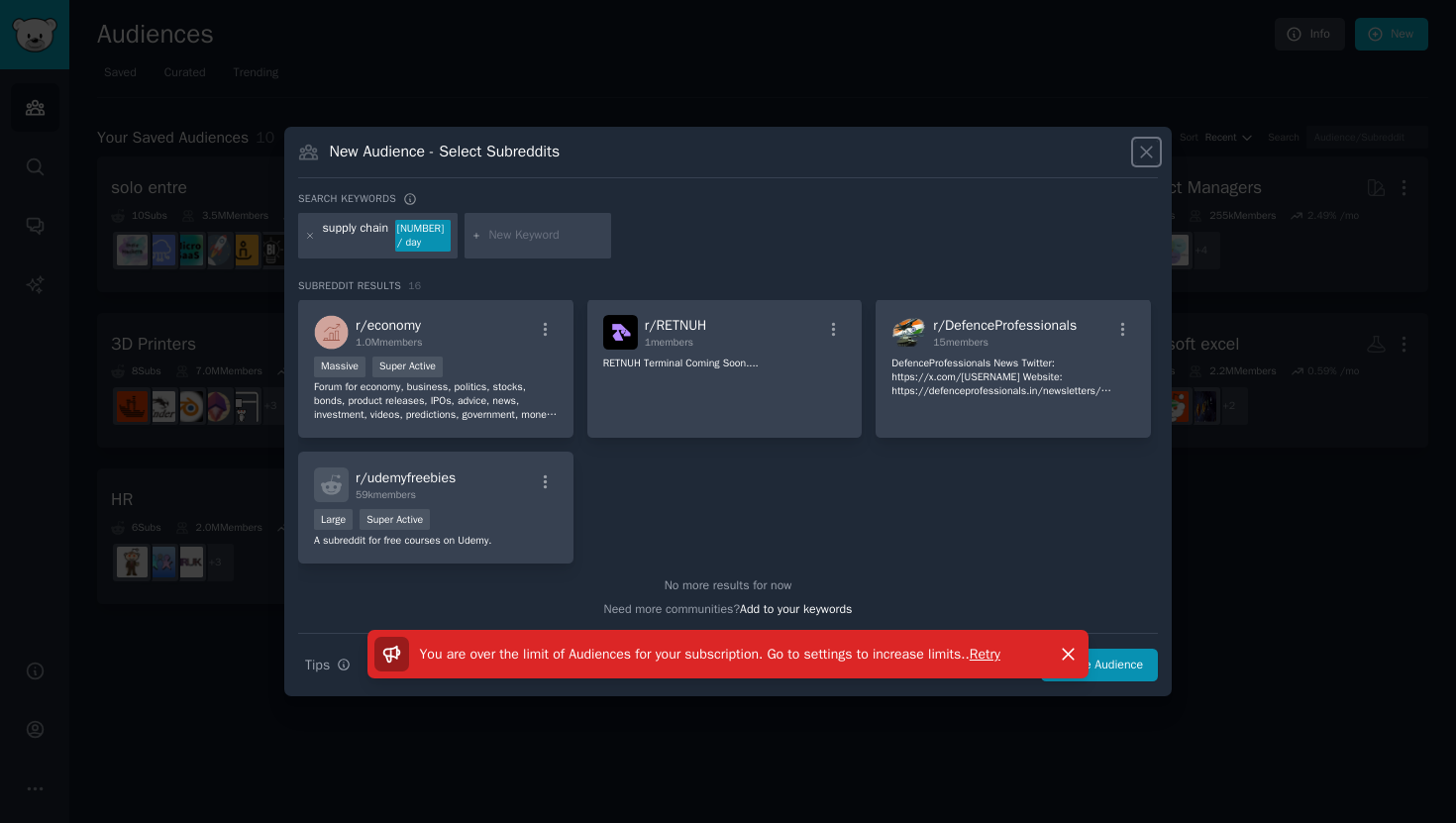 click 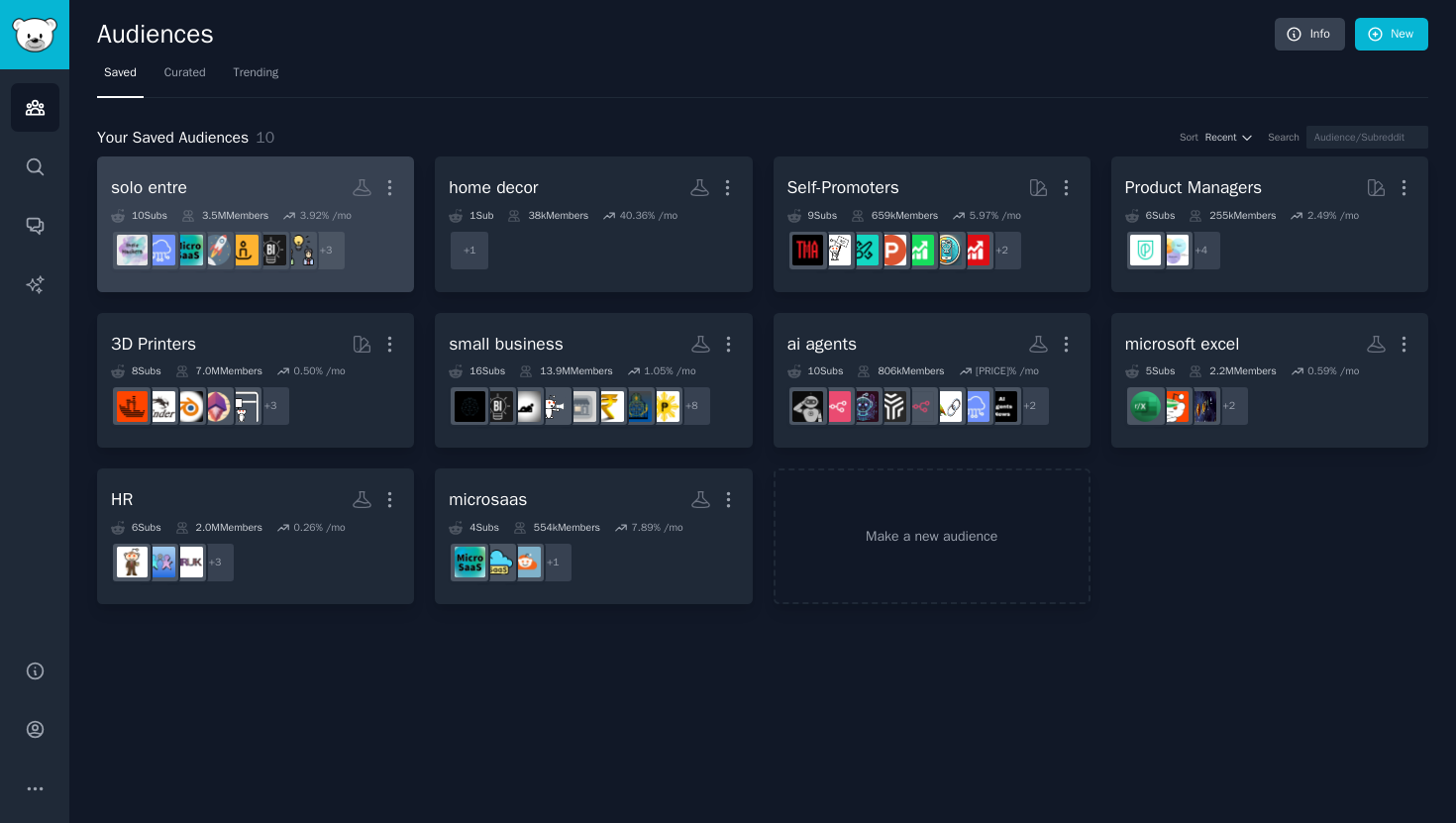 click on "solo entre More" at bounding box center [256, 187] 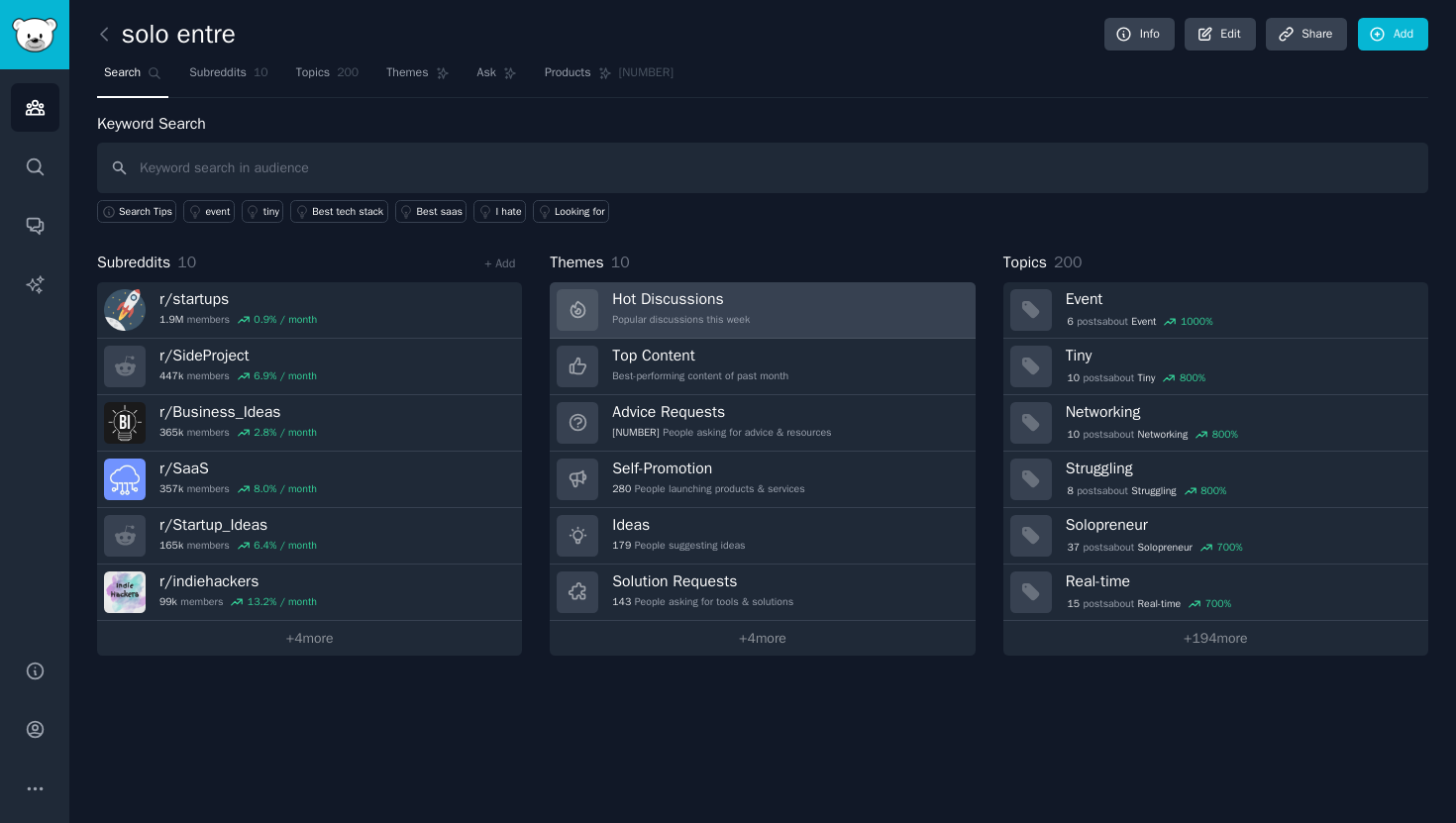 click on "Hot Discussions" at bounding box center [680, 299] 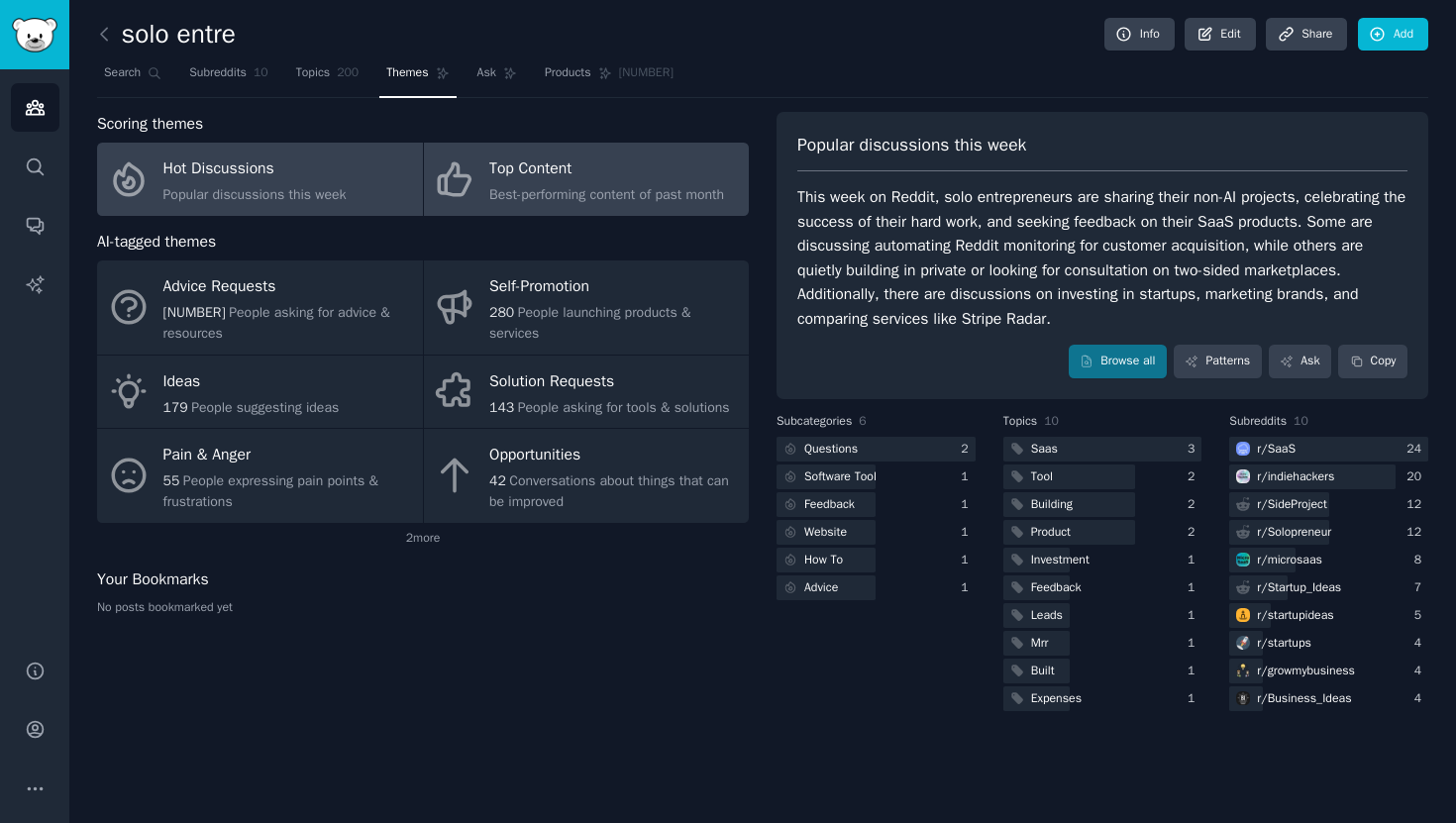 click on "Top Content" at bounding box center (606, 169) 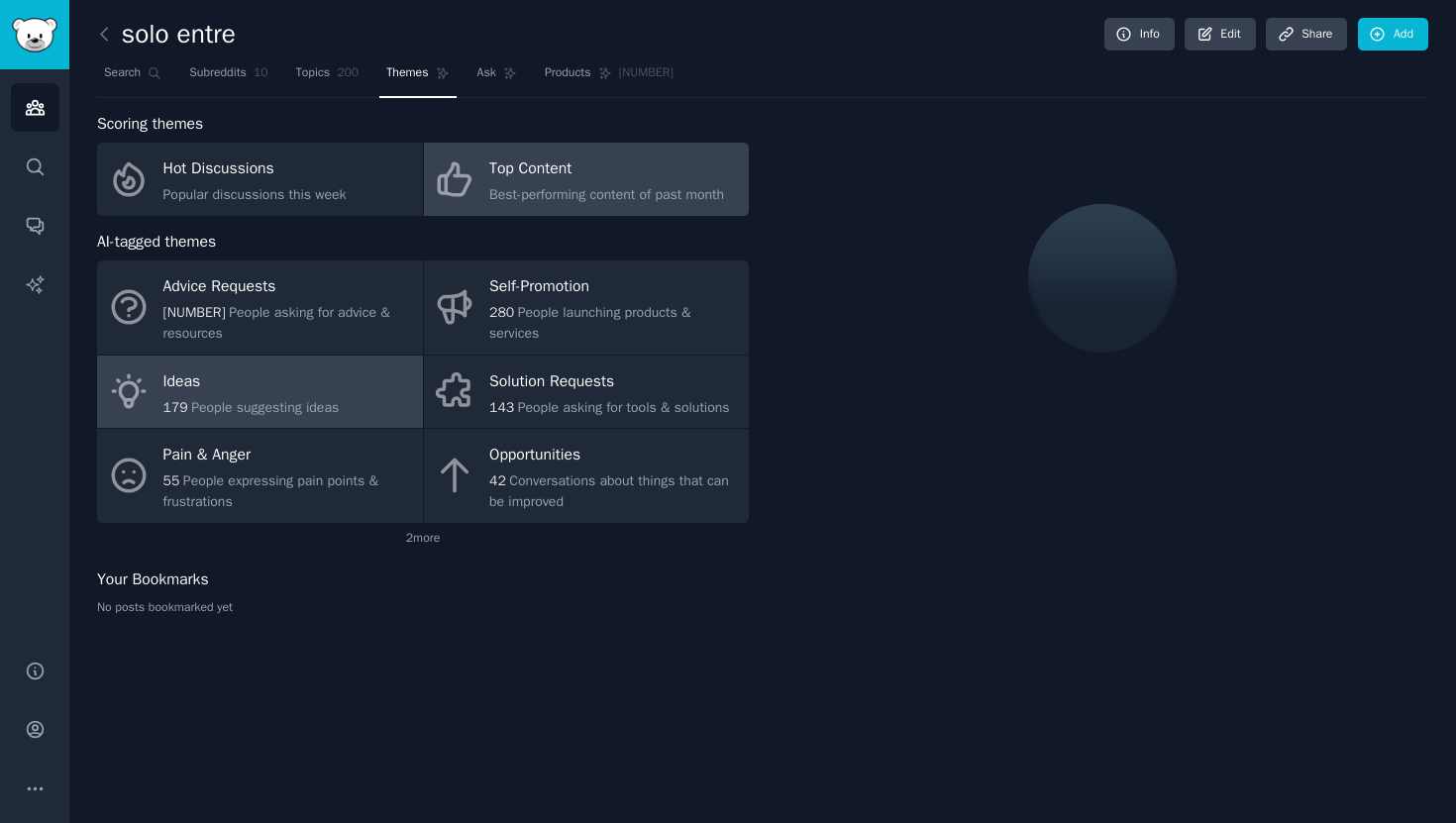 click on "People suggesting ideas" at bounding box center (264, 407) 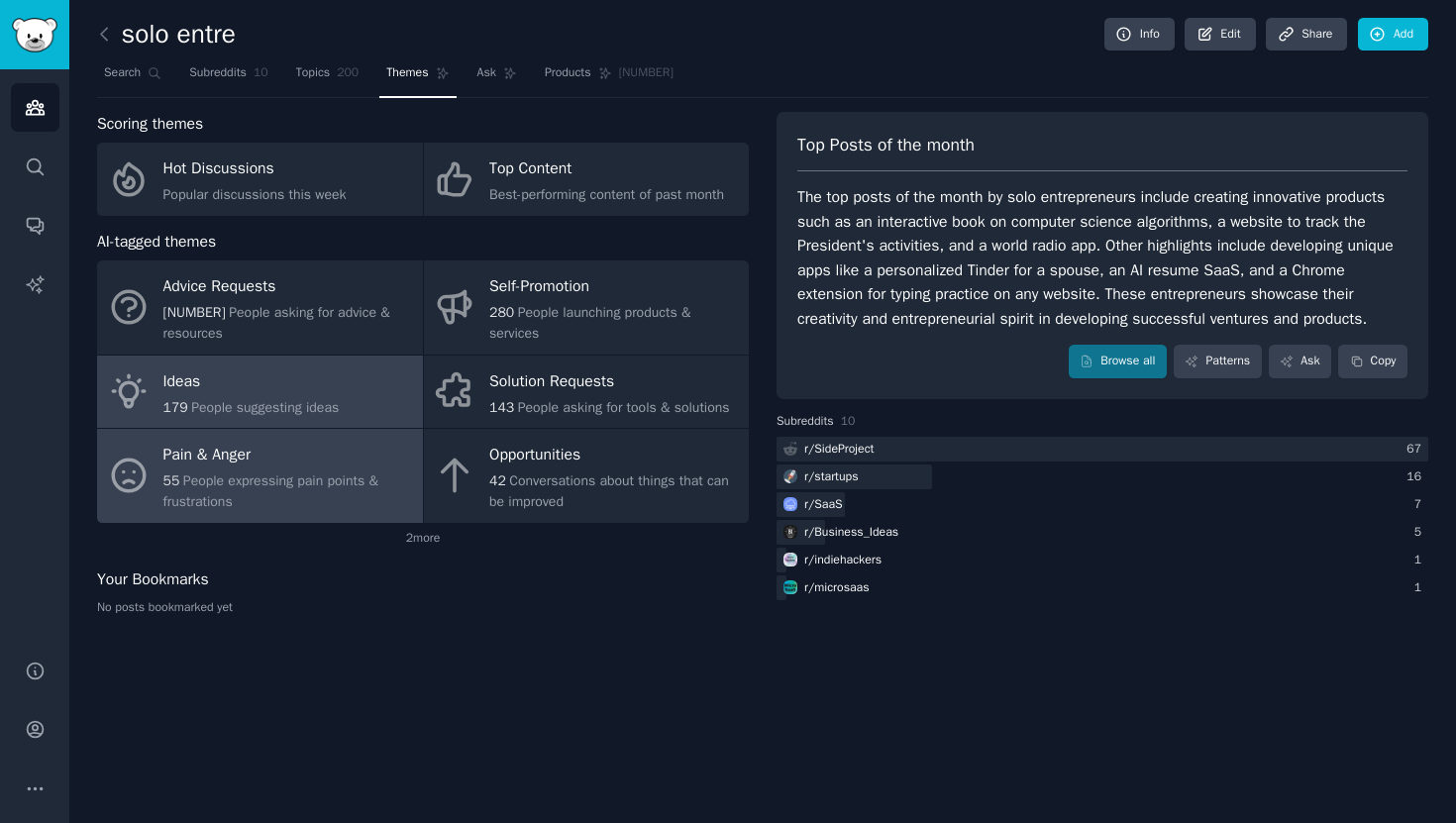 click on "Pain & Anger" at bounding box center [288, 456] 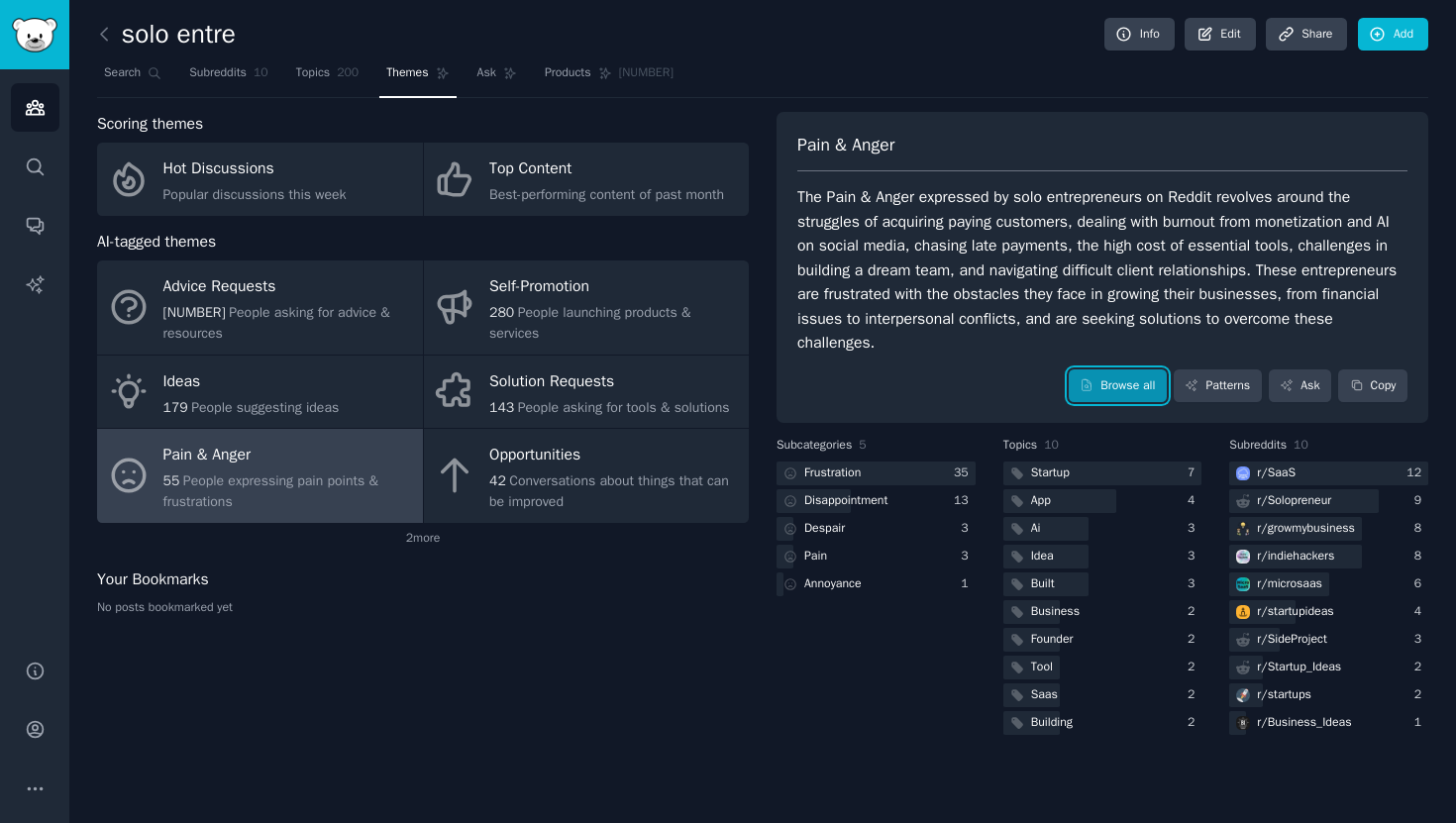 click 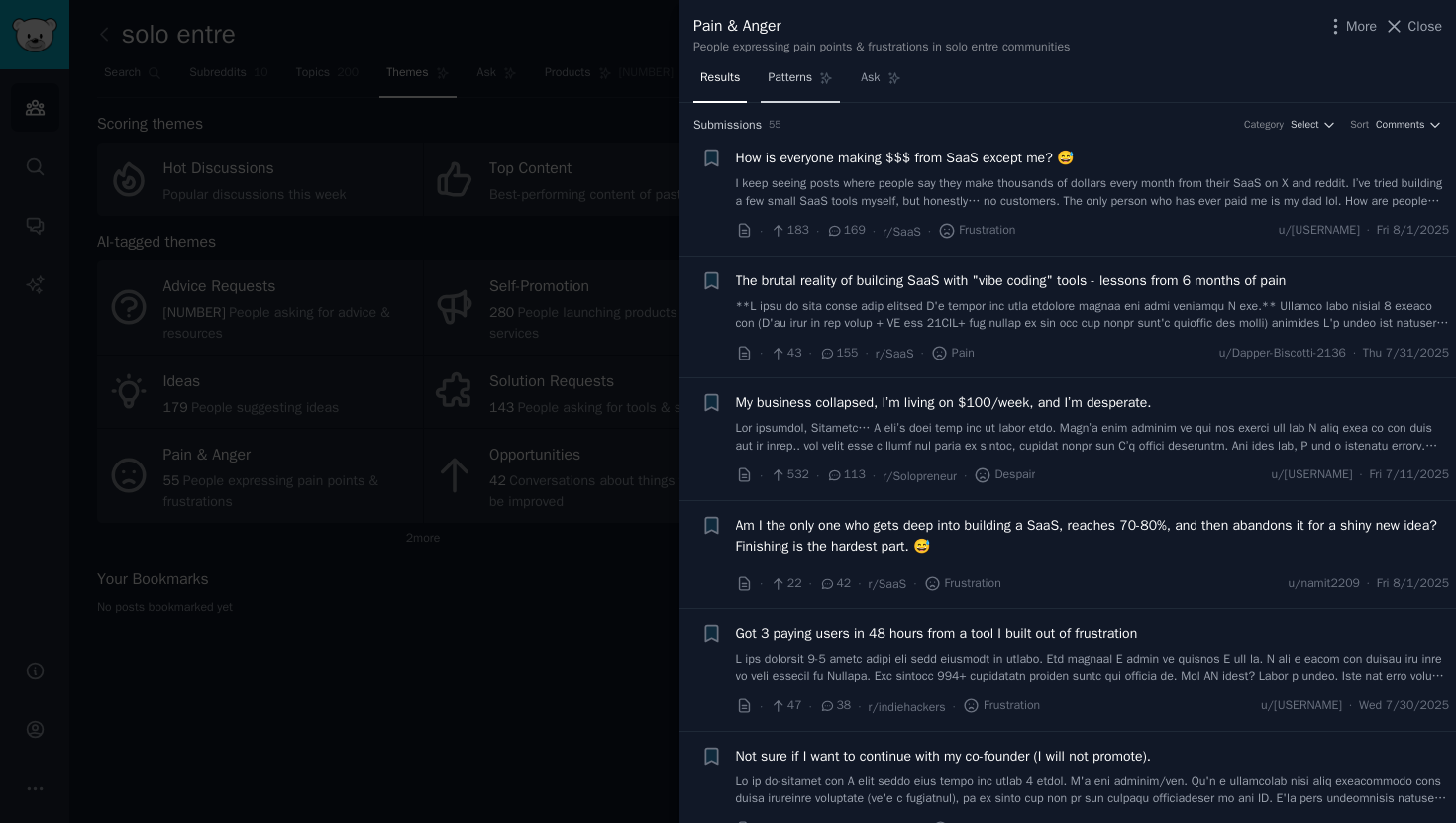 click on "Patterns" at bounding box center (789, 78) 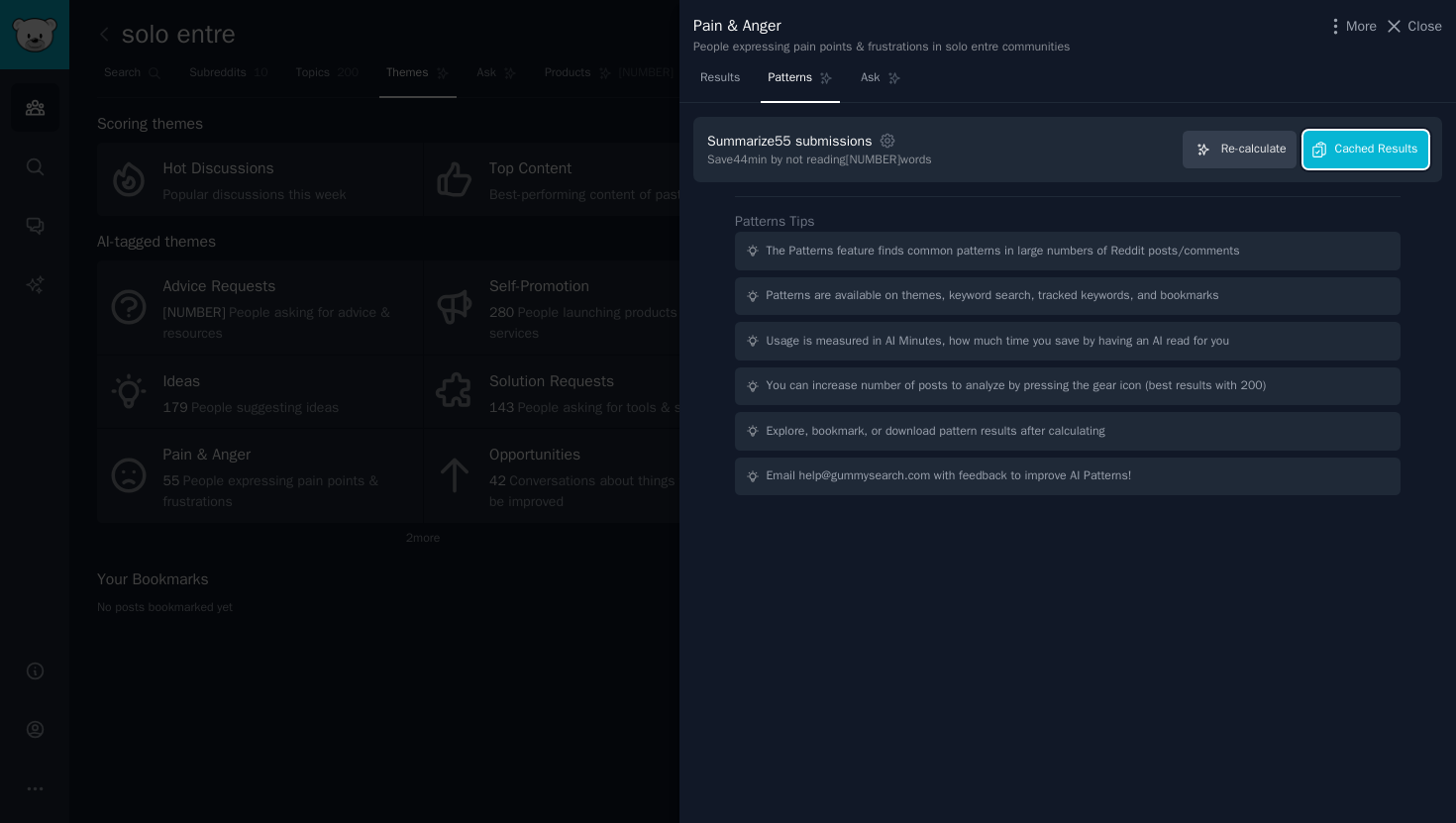click on "Cached Results" at bounding box center (1377, 150) 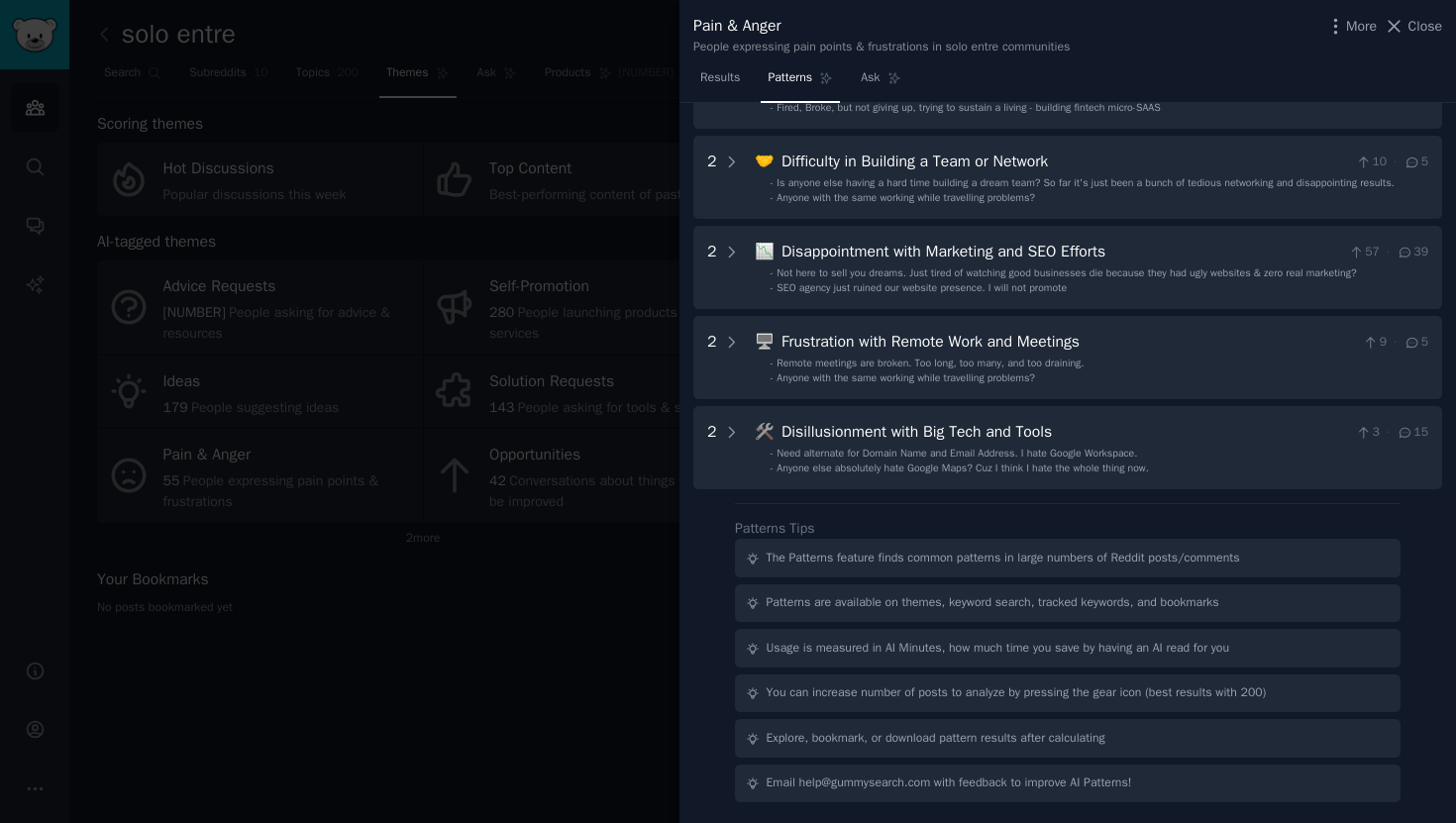 scroll, scrollTop: 0, scrollLeft: 0, axis: both 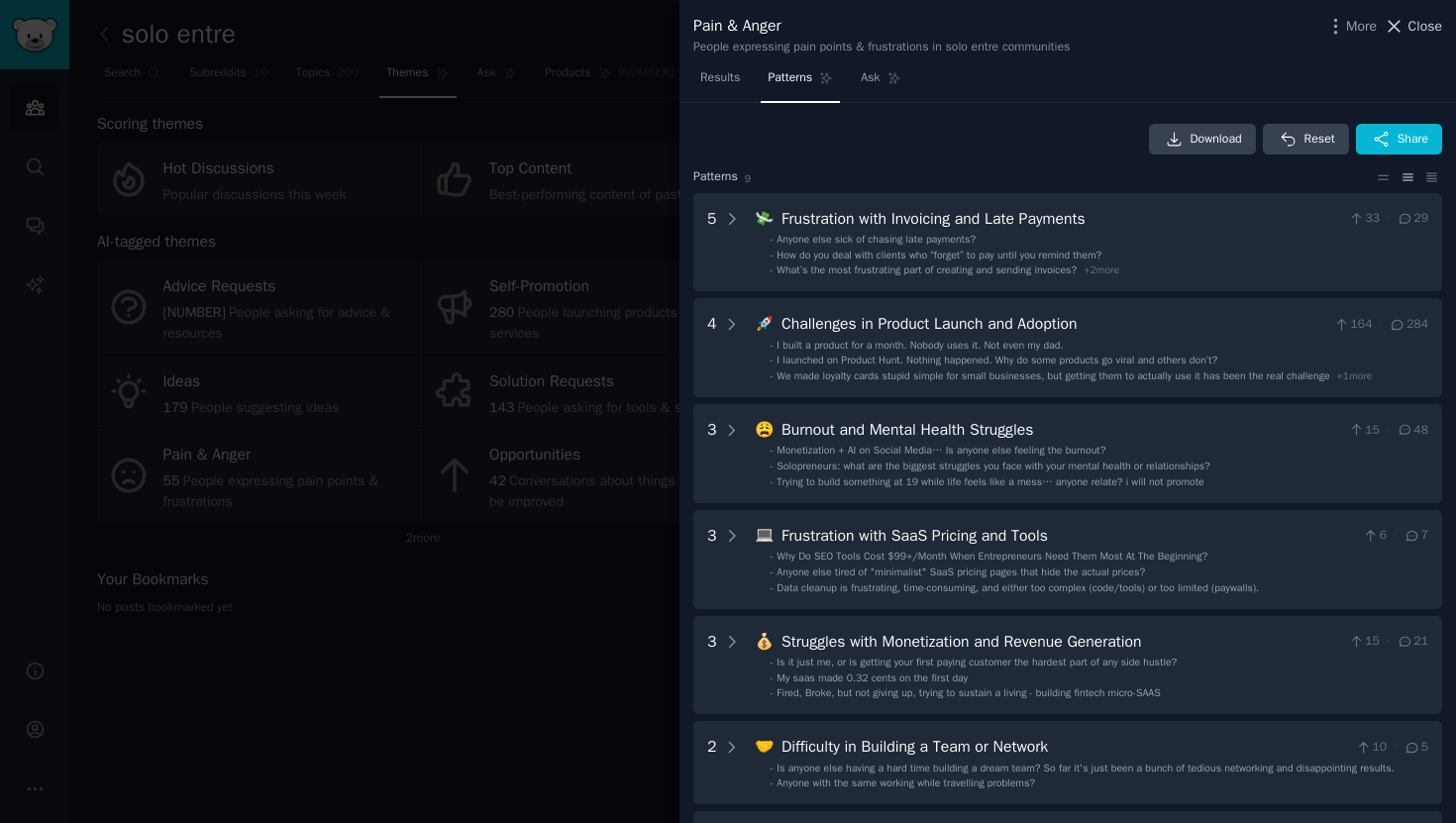 click 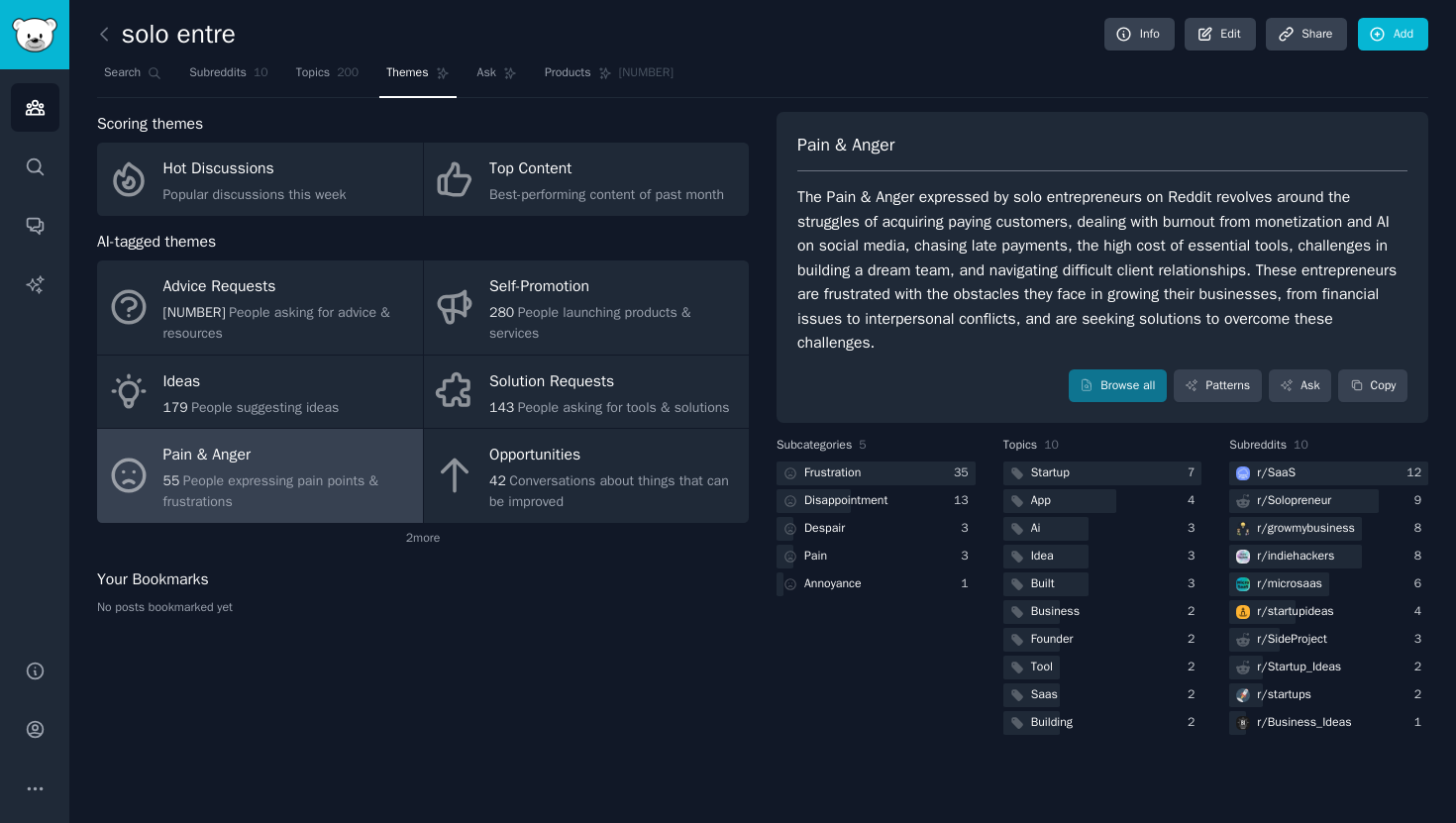 click on "solo entre Info Edit Share Add" at bounding box center (763, 38) 